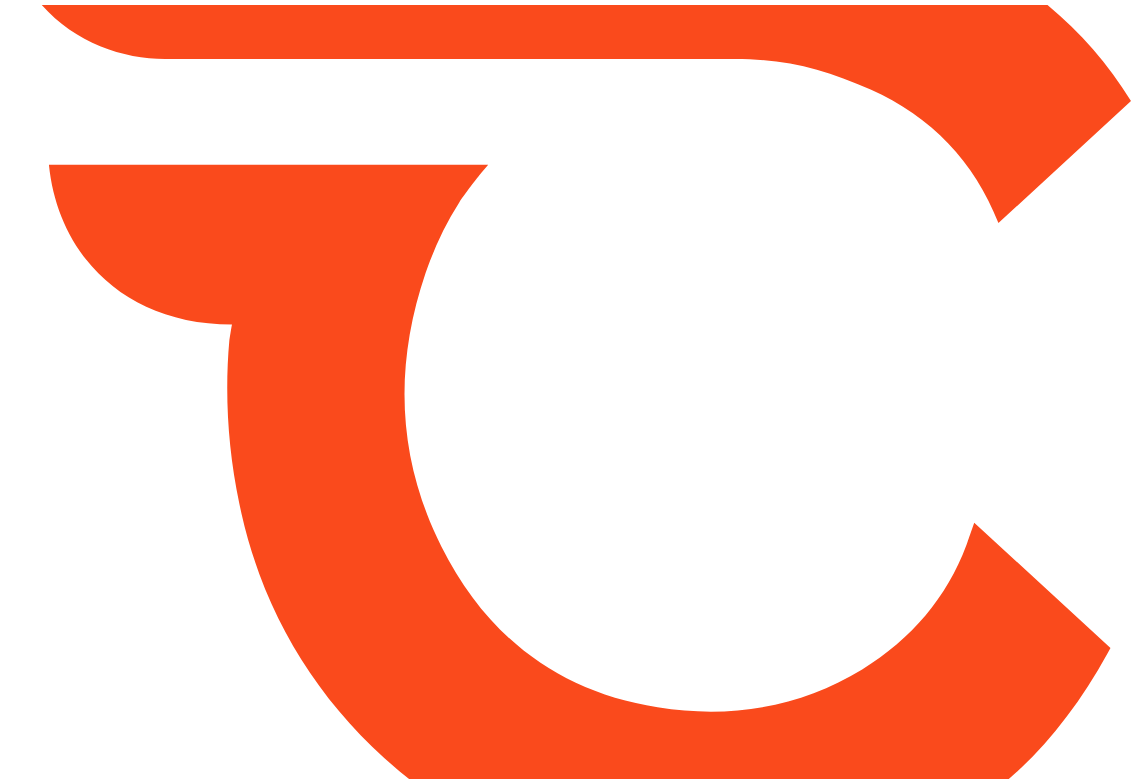 scroll, scrollTop: 0, scrollLeft: 0, axis: both 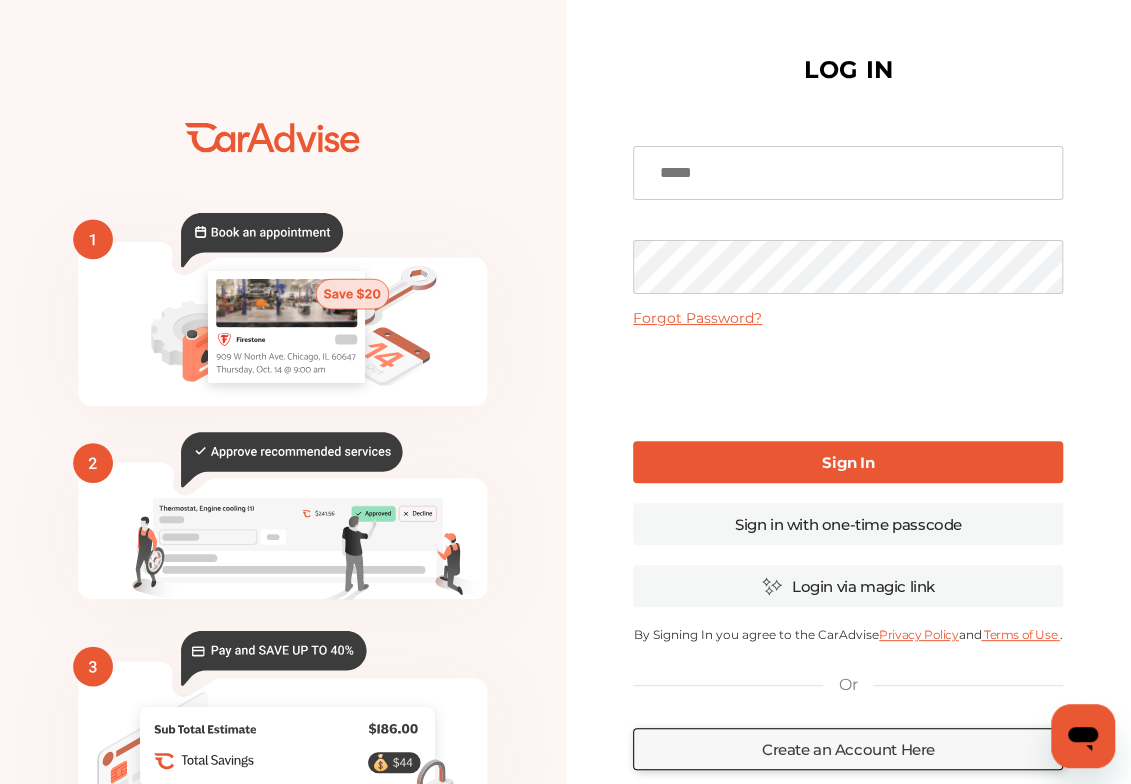 type on "**********" 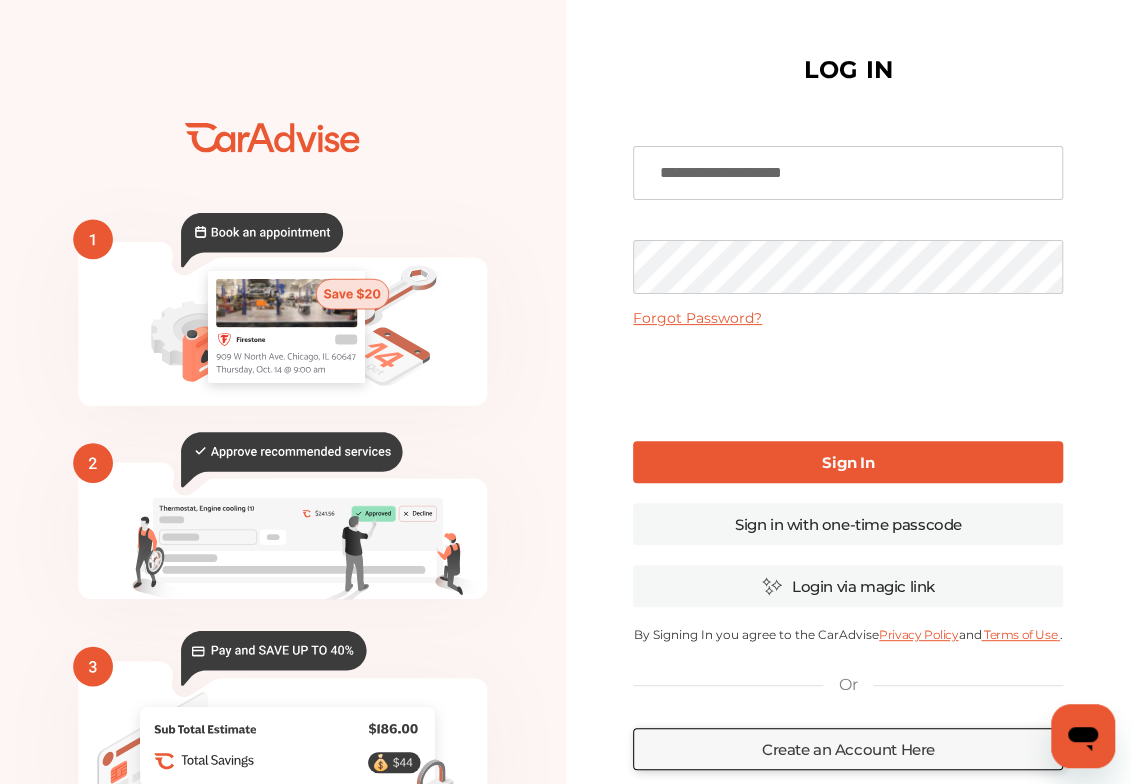 click on "Sign In" at bounding box center [848, 462] 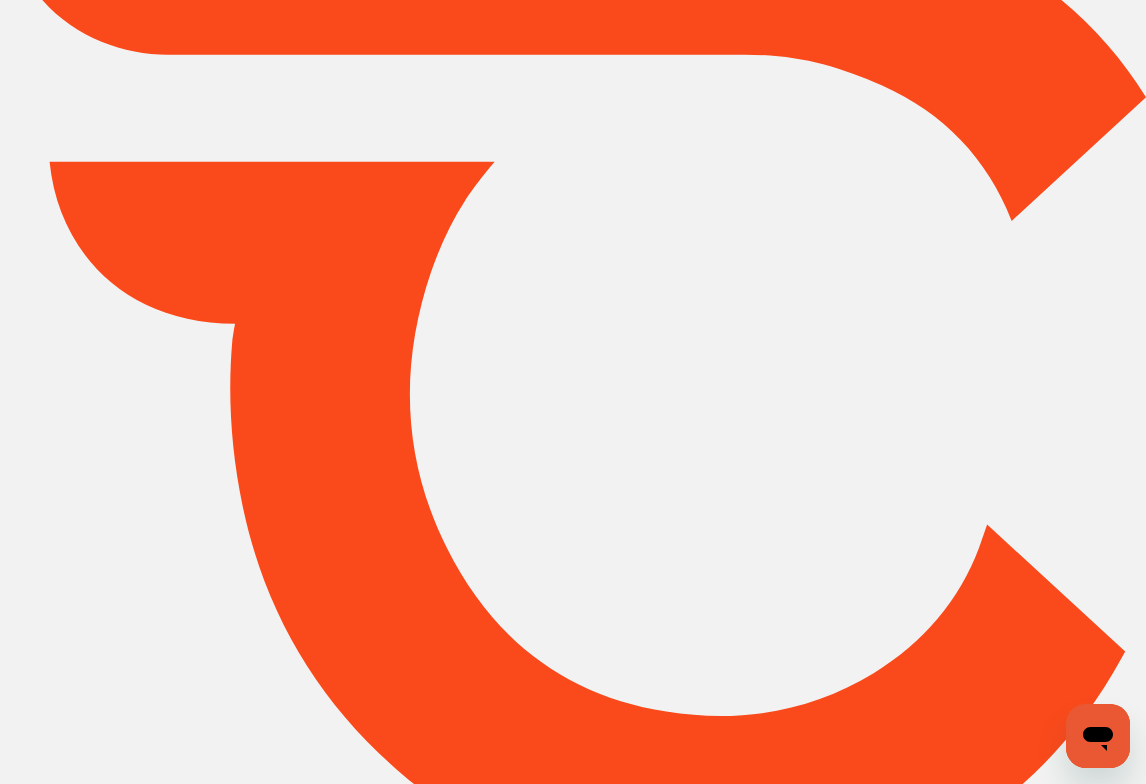 type on "*****" 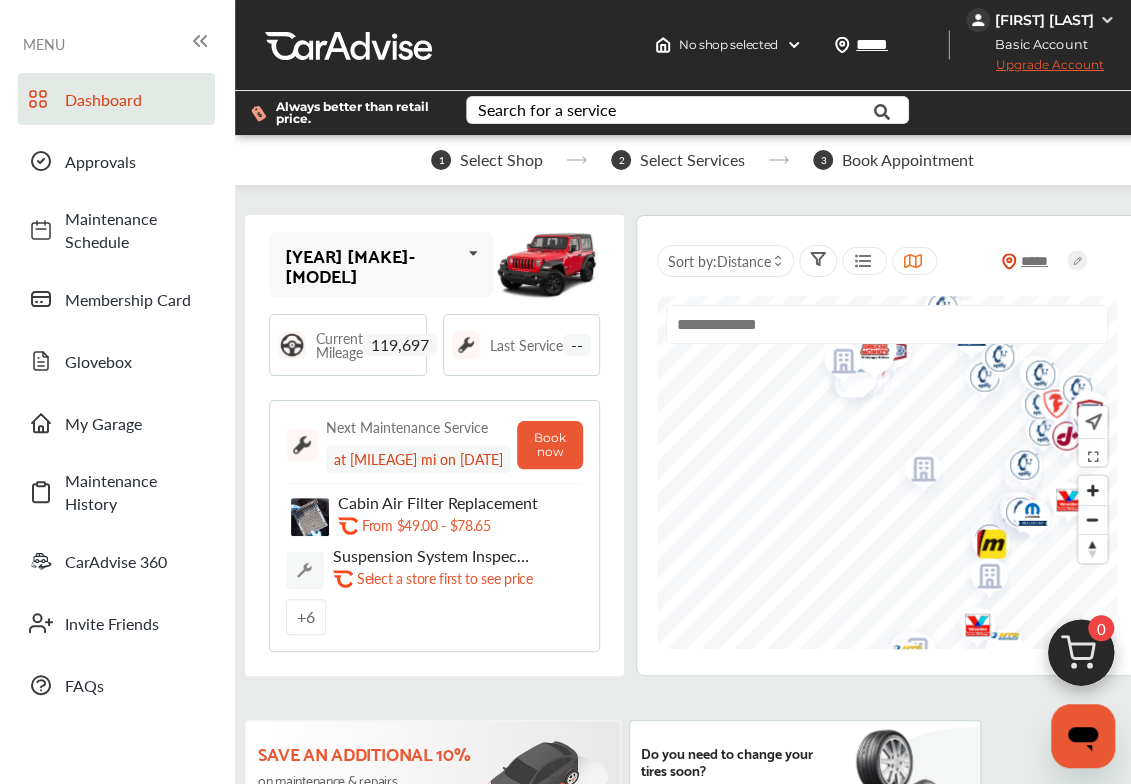 click at bounding box center (473, 253) 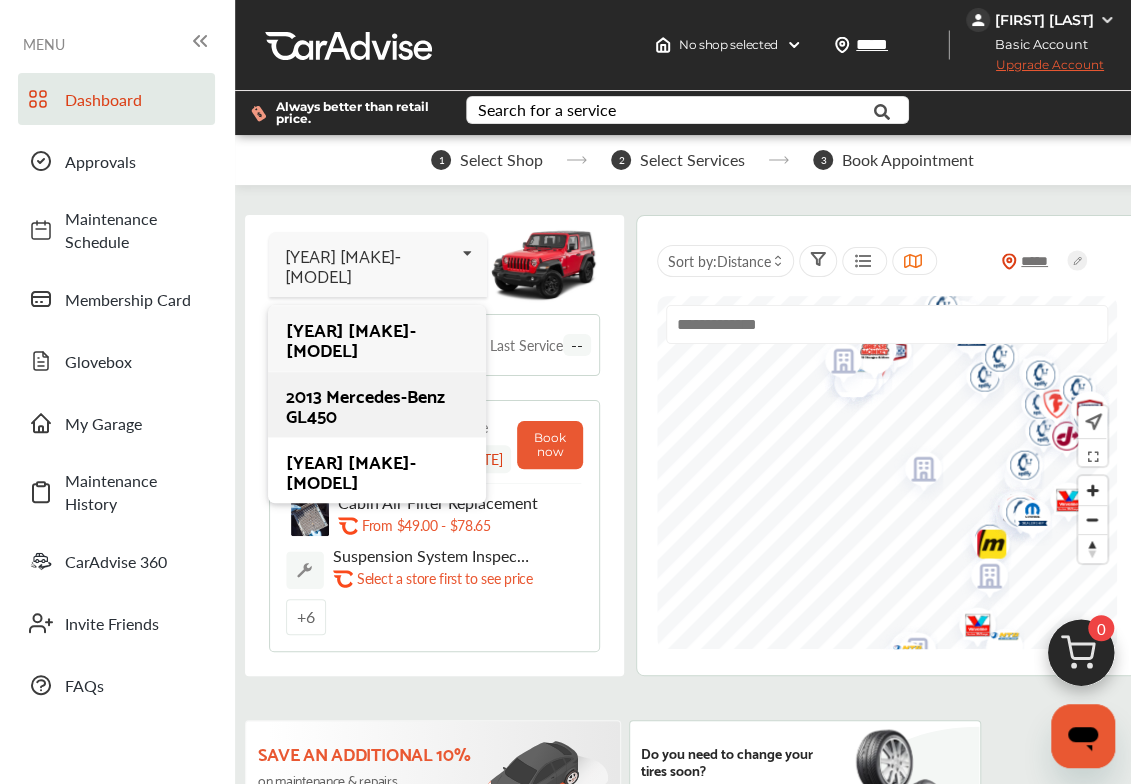 click on "2013 Mercedes-Benz GL450" at bounding box center [377, 405] 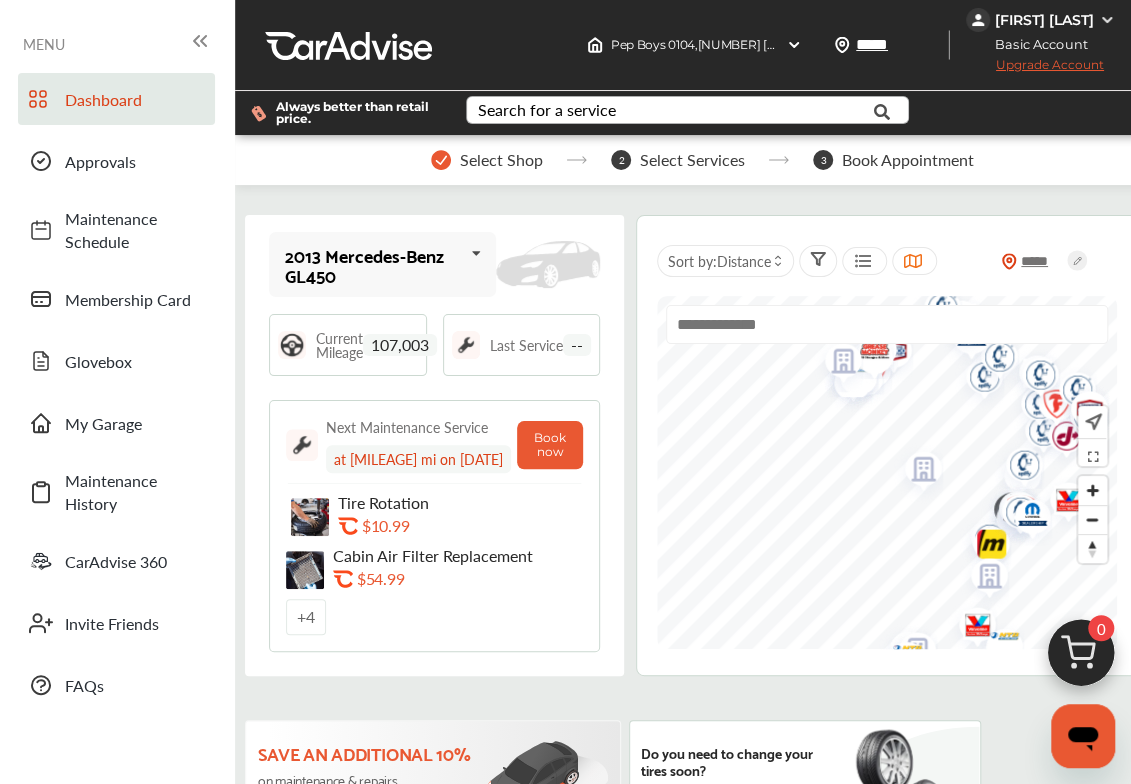 click on "Search for a service" at bounding box center (547, 110) 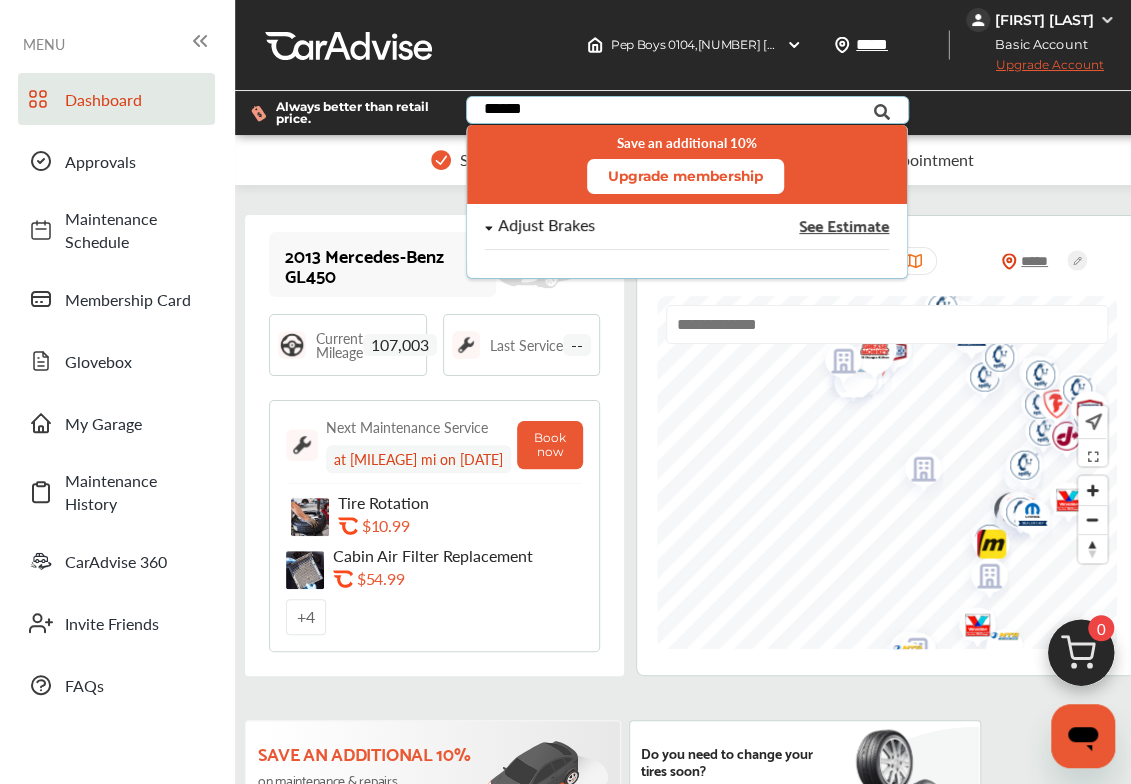 type on "******" 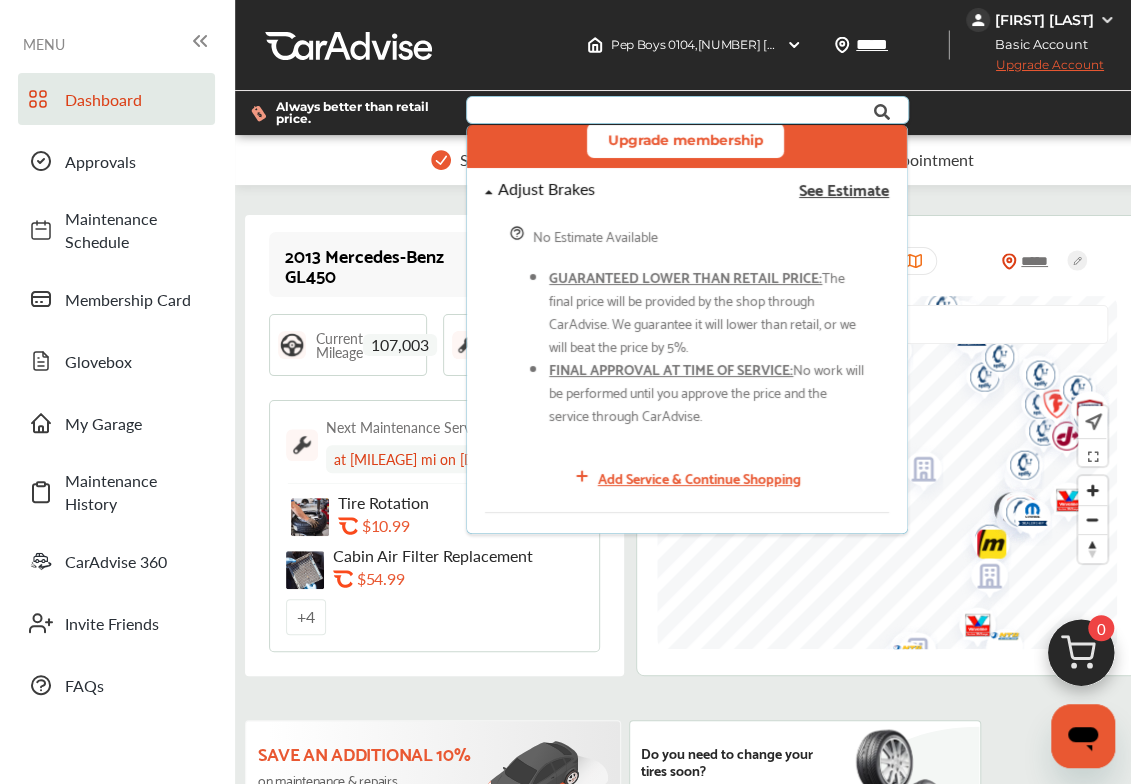 scroll, scrollTop: 52, scrollLeft: 0, axis: vertical 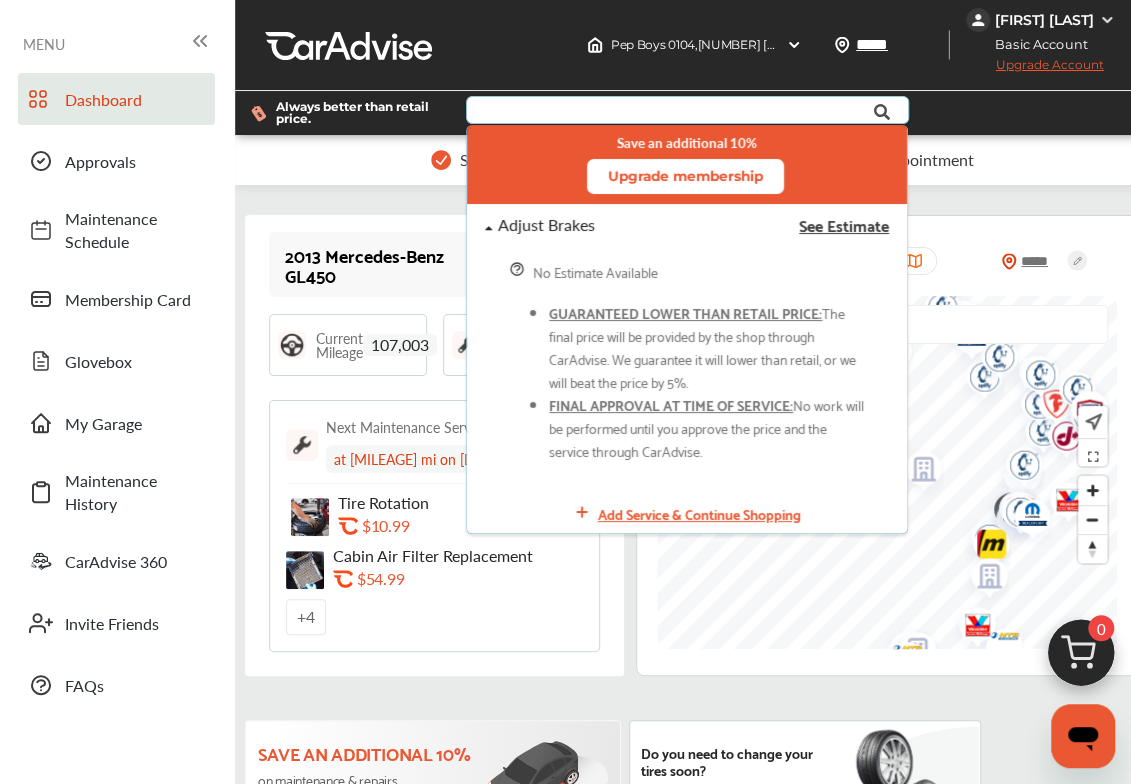 click at bounding box center [680, 112] 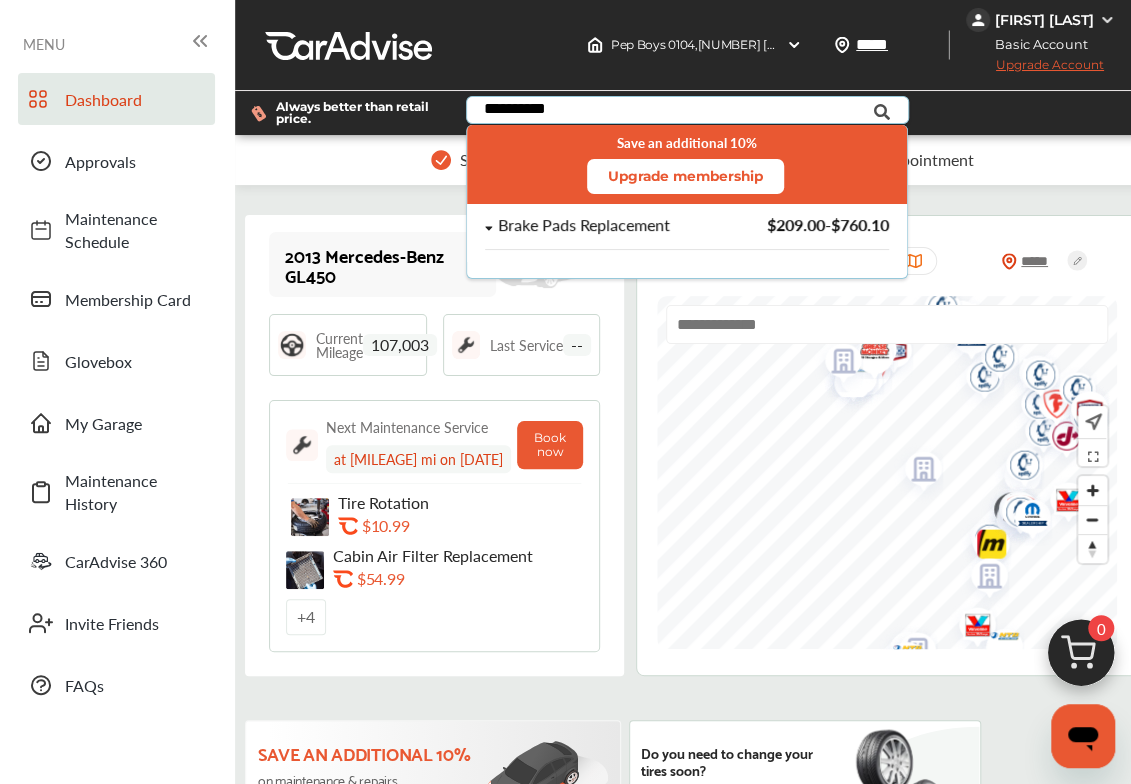 type on "**********" 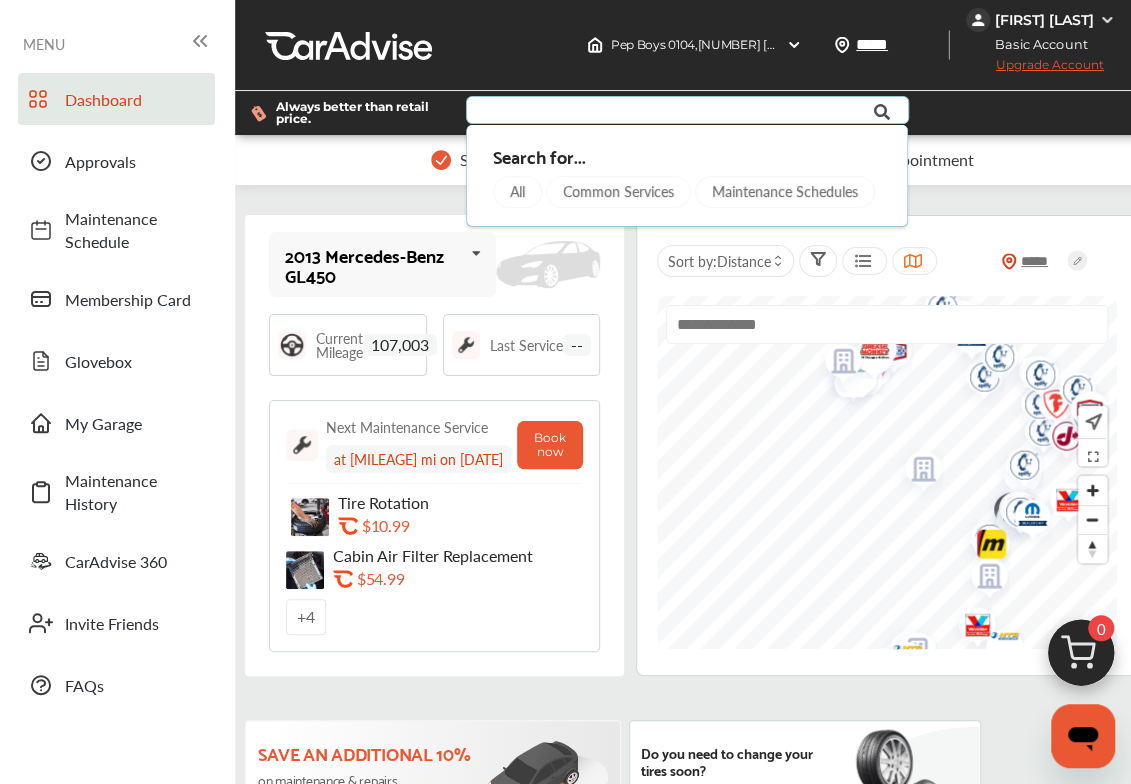 click on "All" at bounding box center (517, 192) 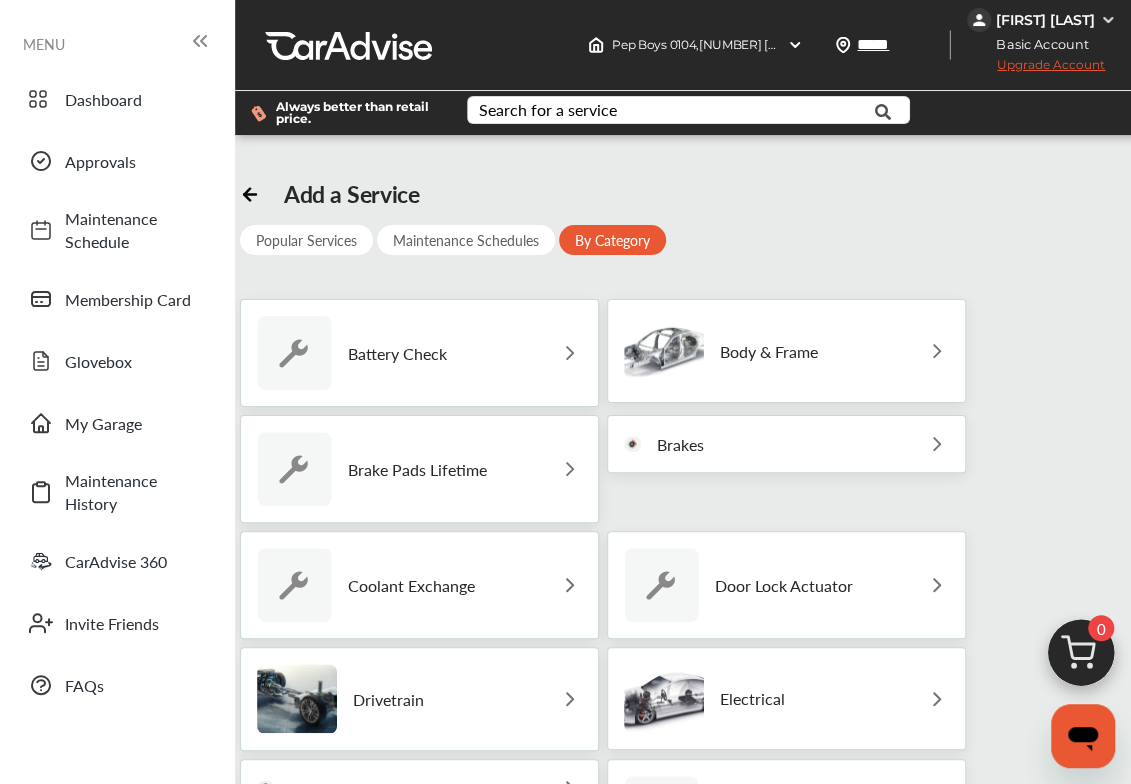 click at bounding box center [570, 469] 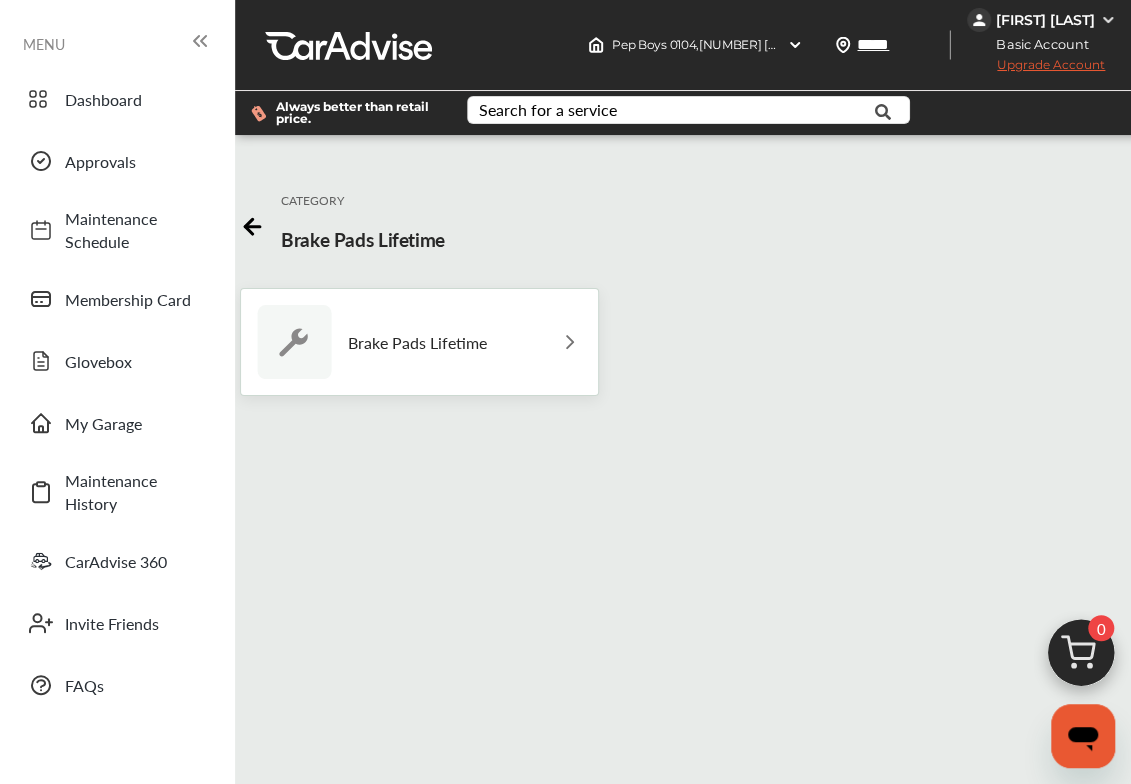 click at bounding box center [570, 342] 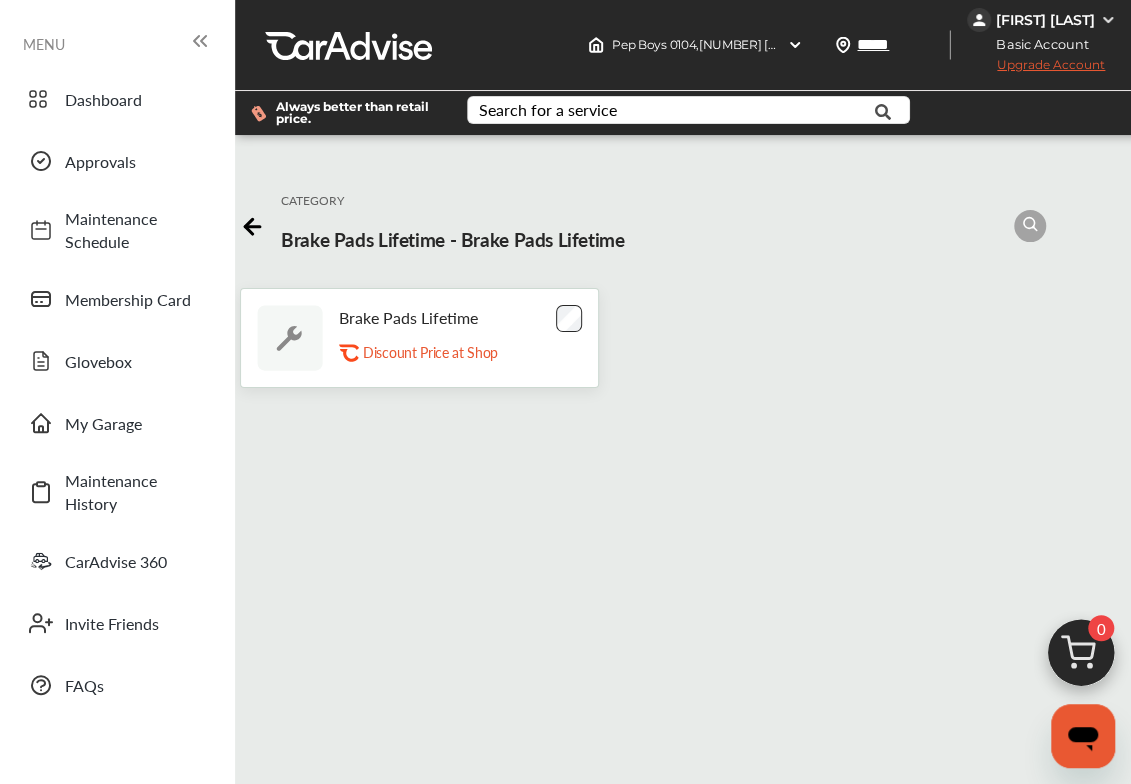 click 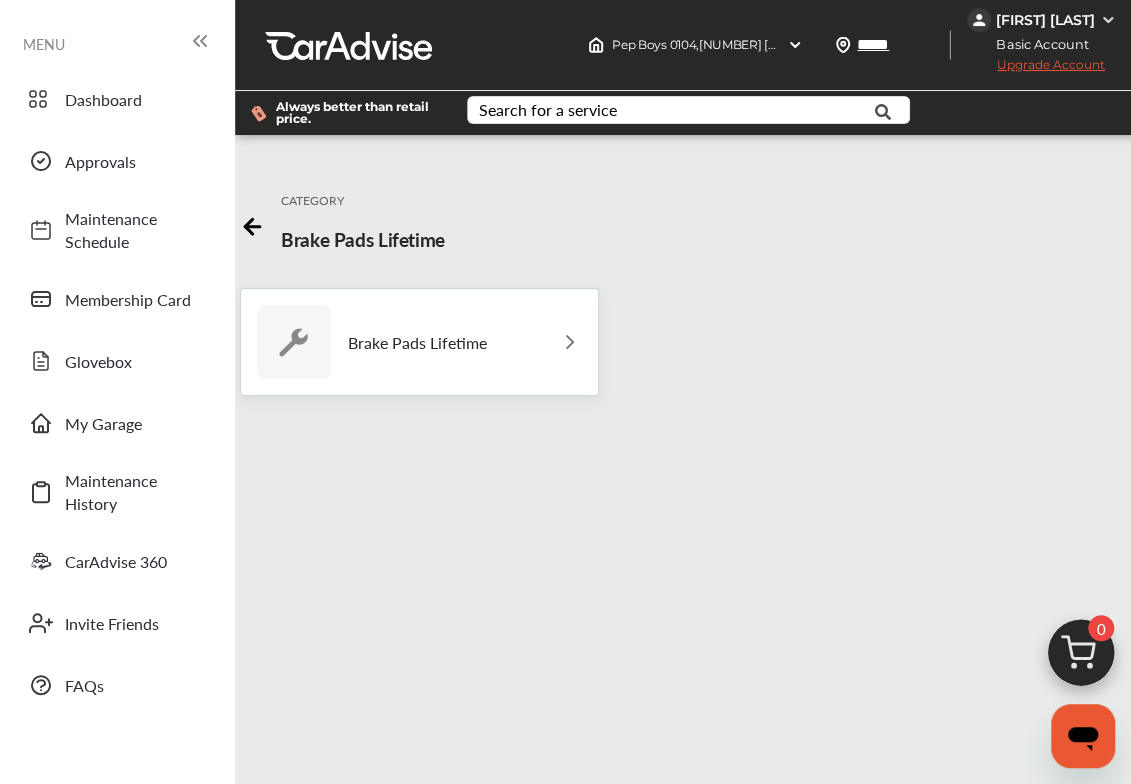 click 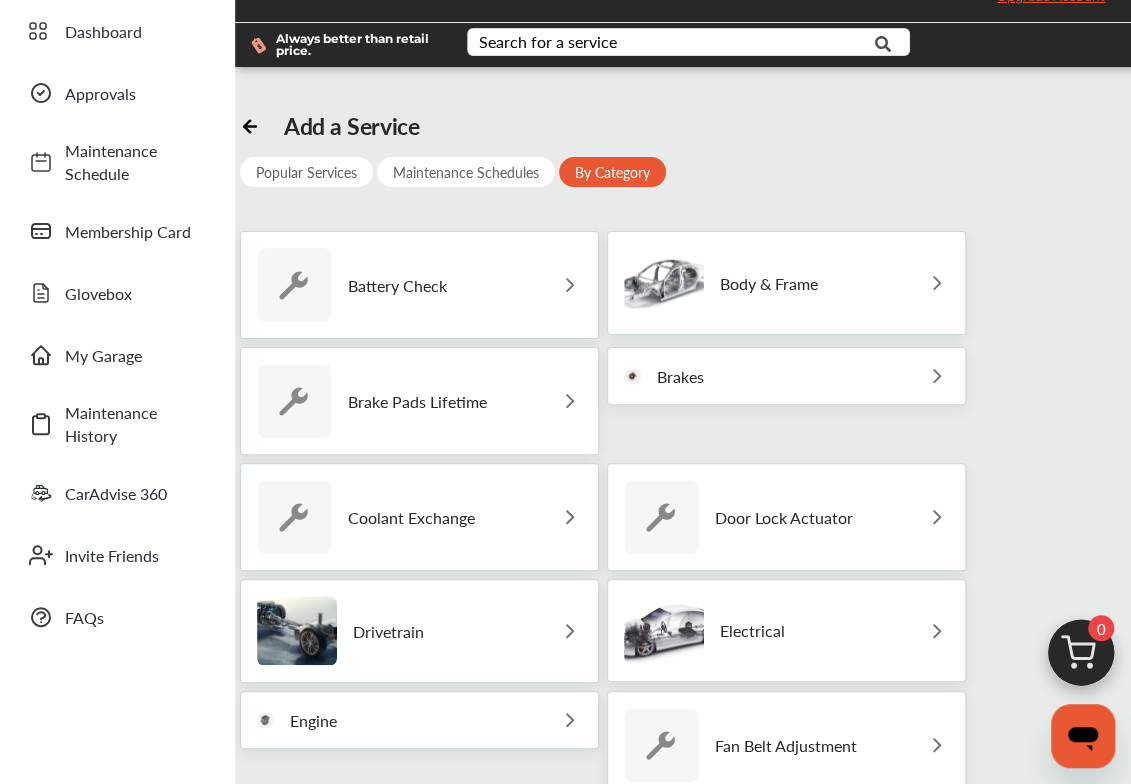 scroll, scrollTop: 100, scrollLeft: 0, axis: vertical 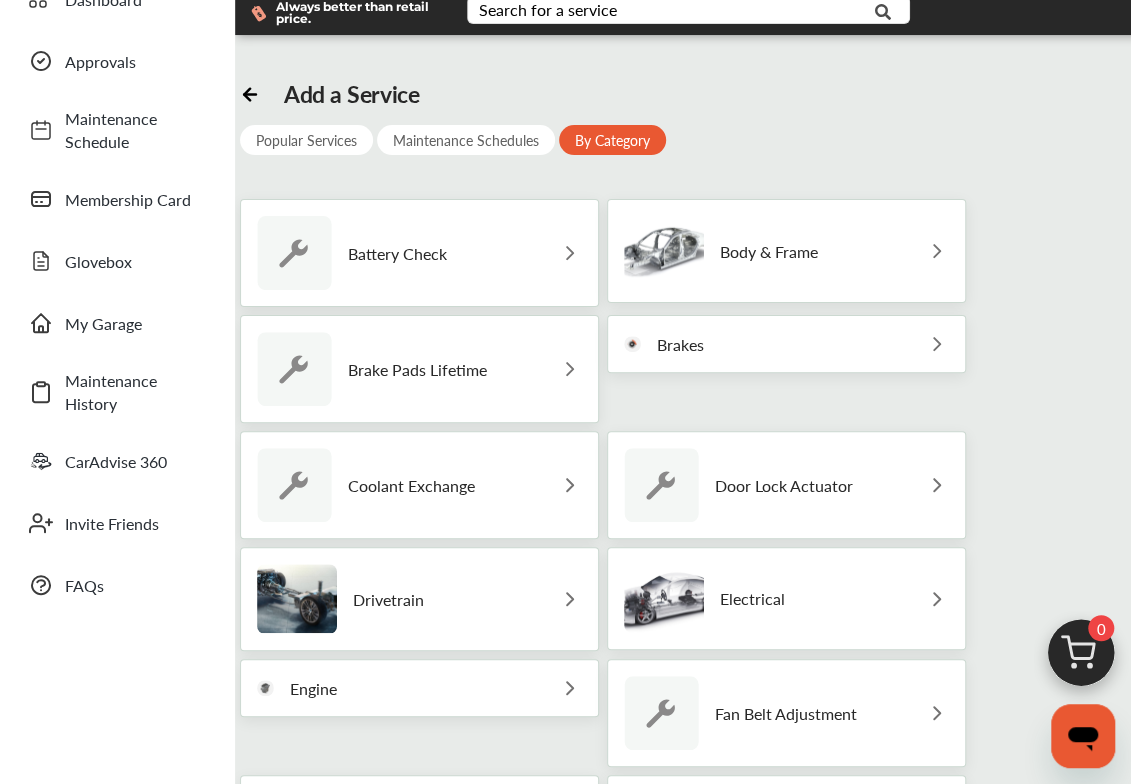 click at bounding box center (937, 344) 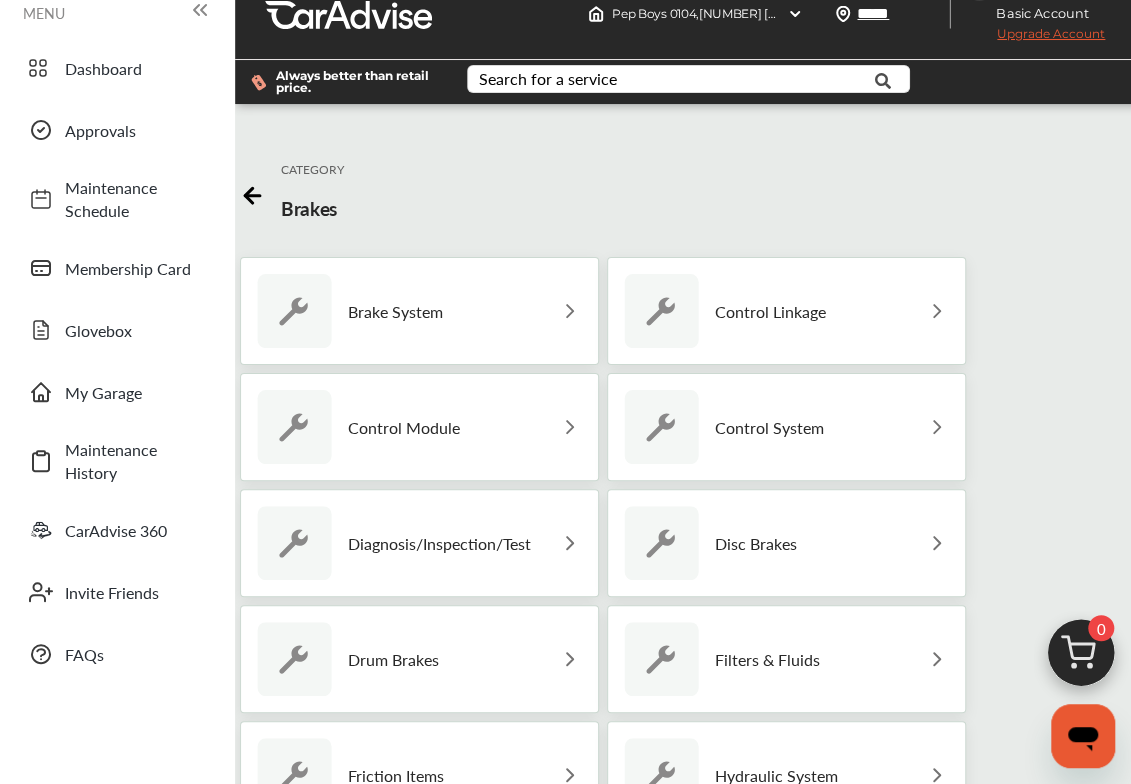 scroll, scrollTop: 0, scrollLeft: 0, axis: both 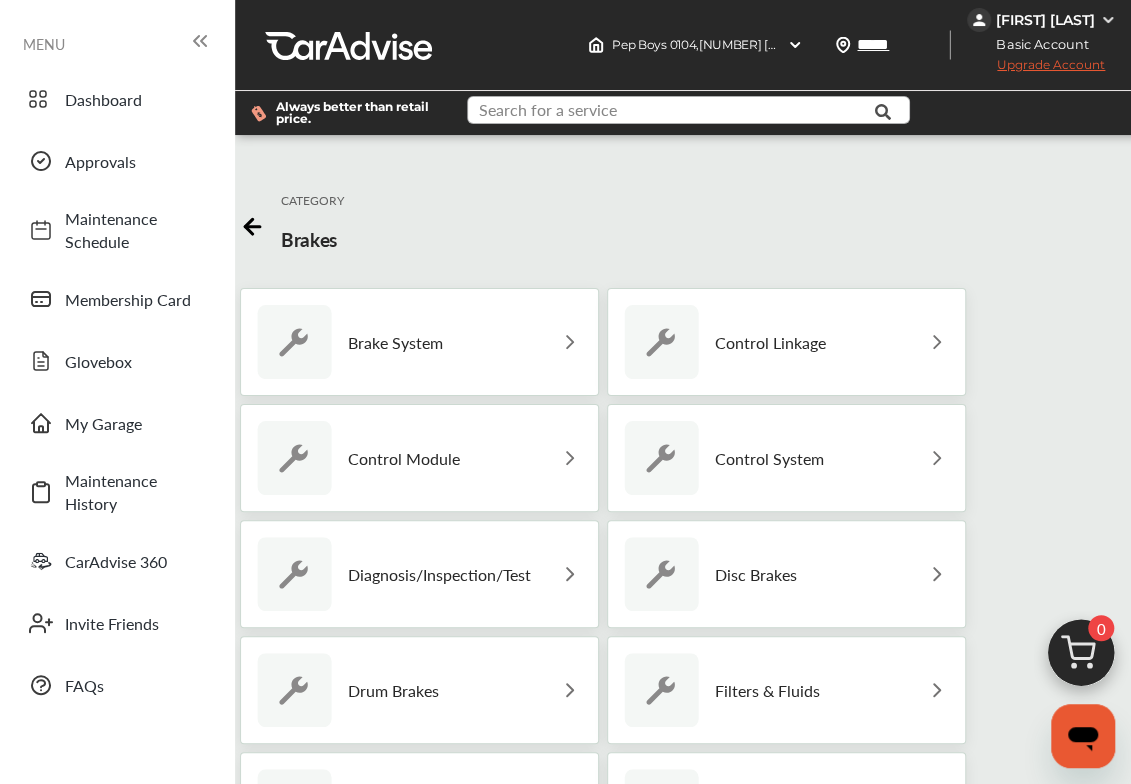 click at bounding box center [681, 112] 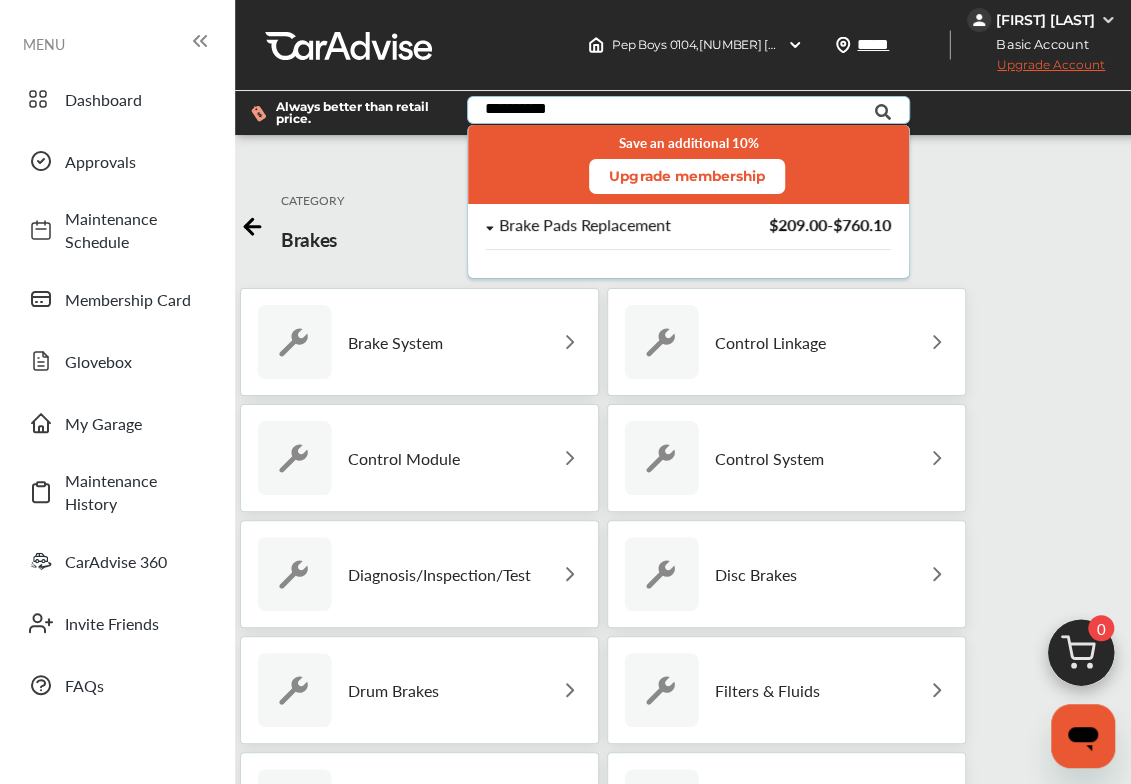type on "**********" 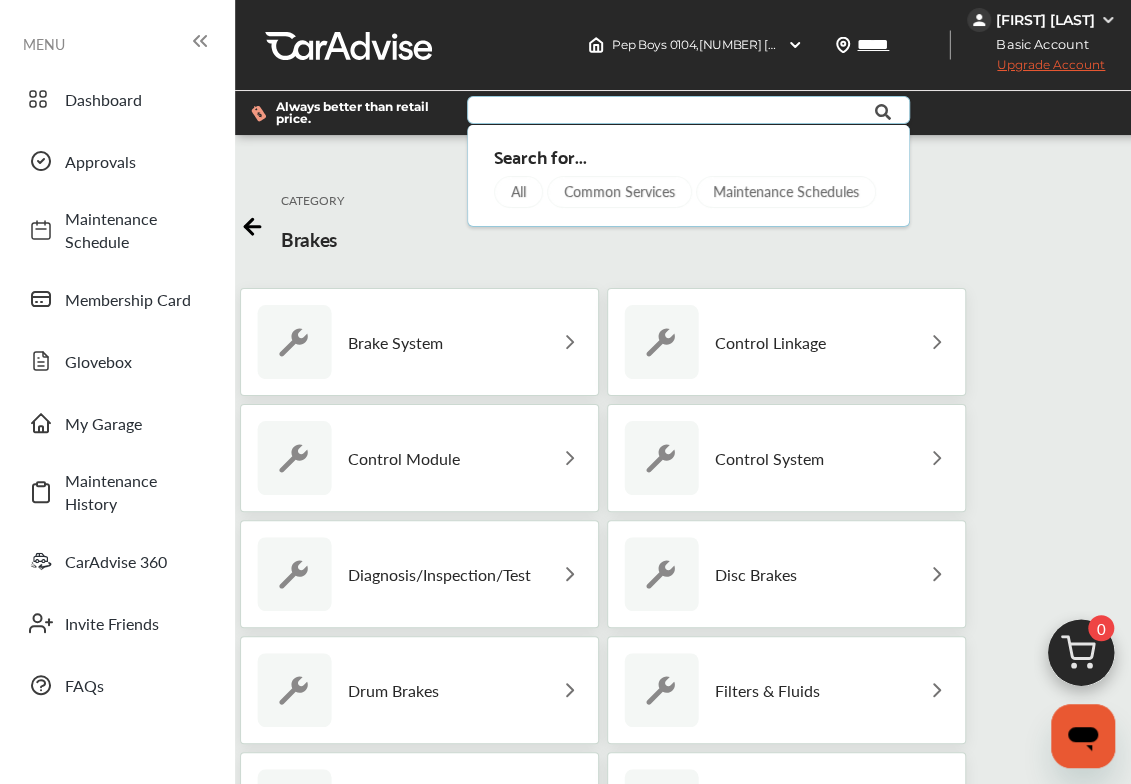 click at bounding box center [681, 112] 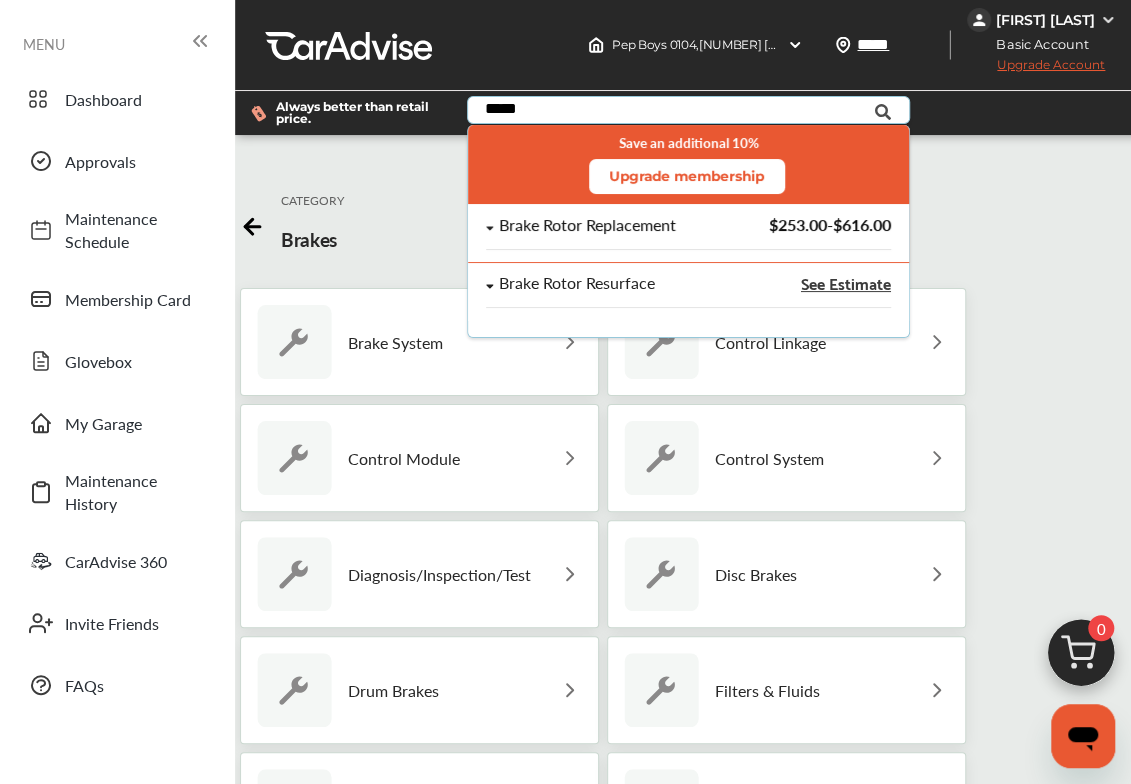 type on "*****" 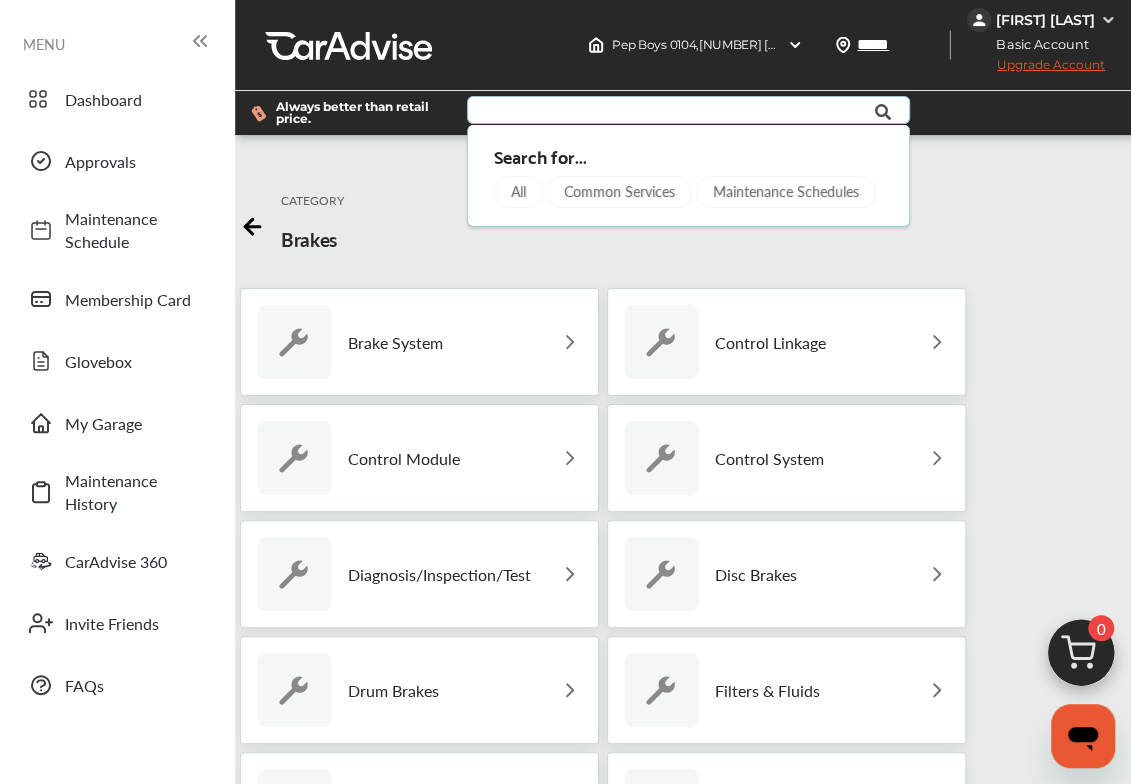 click at bounding box center [681, 112] 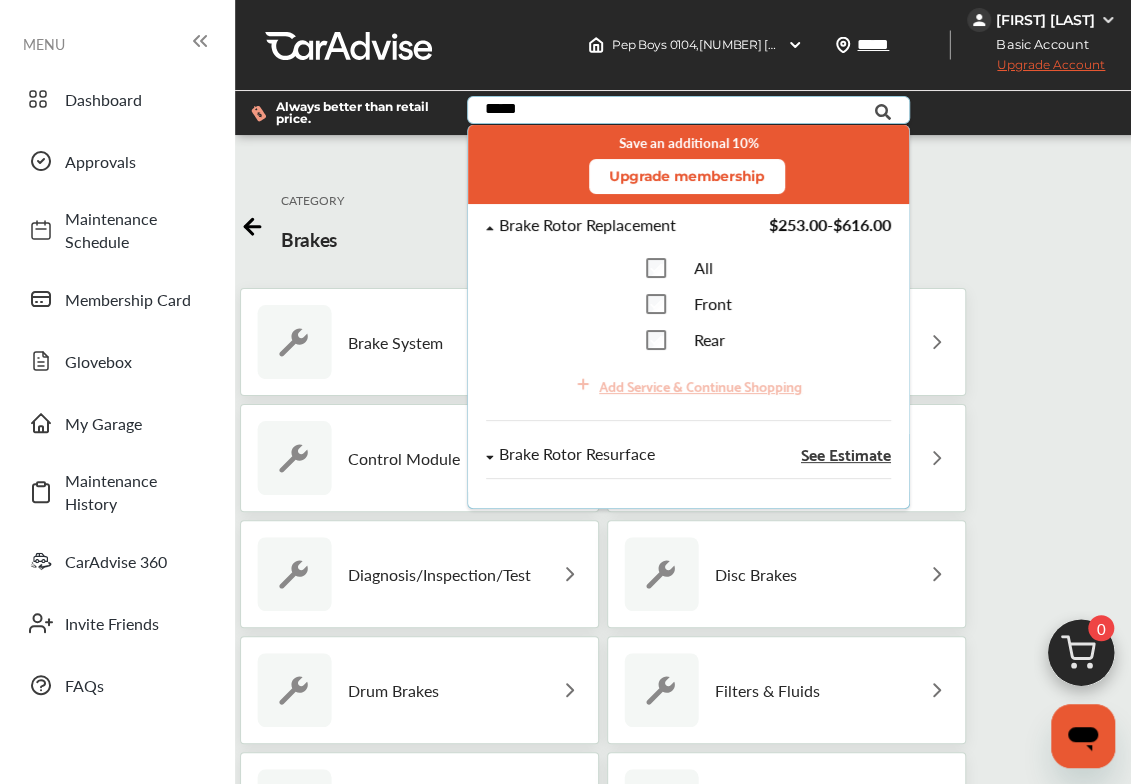 type on "*****" 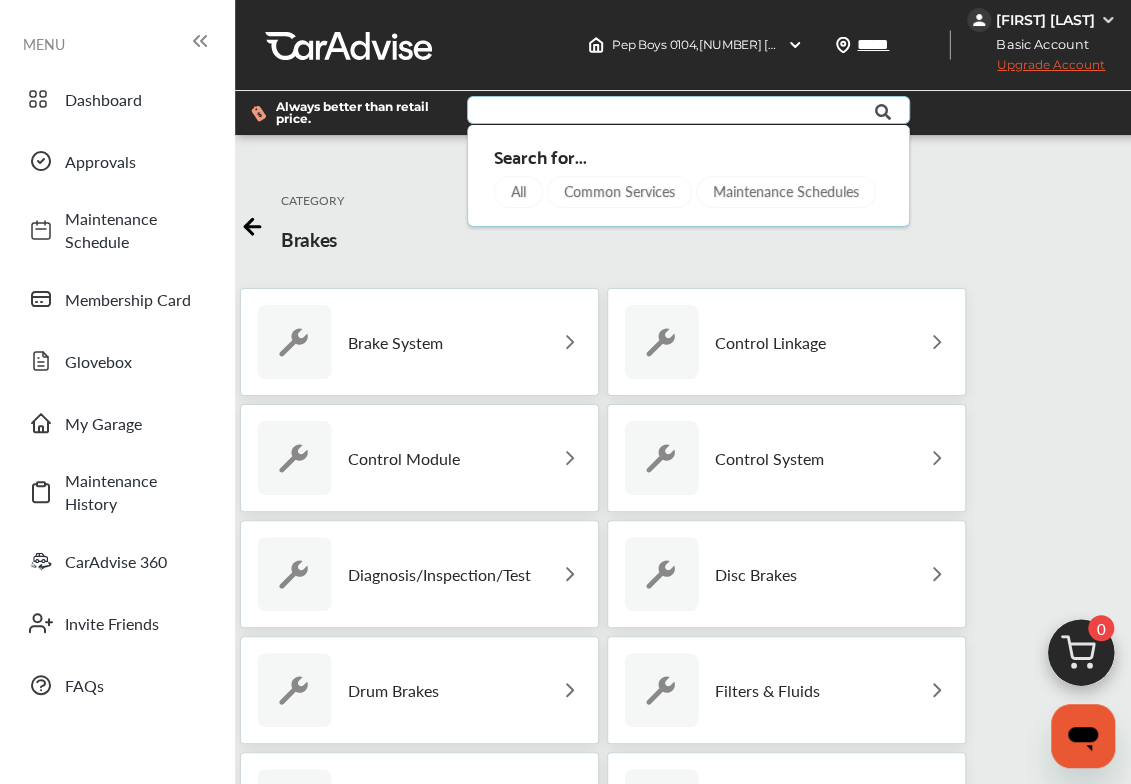 click at bounding box center (681, 112) 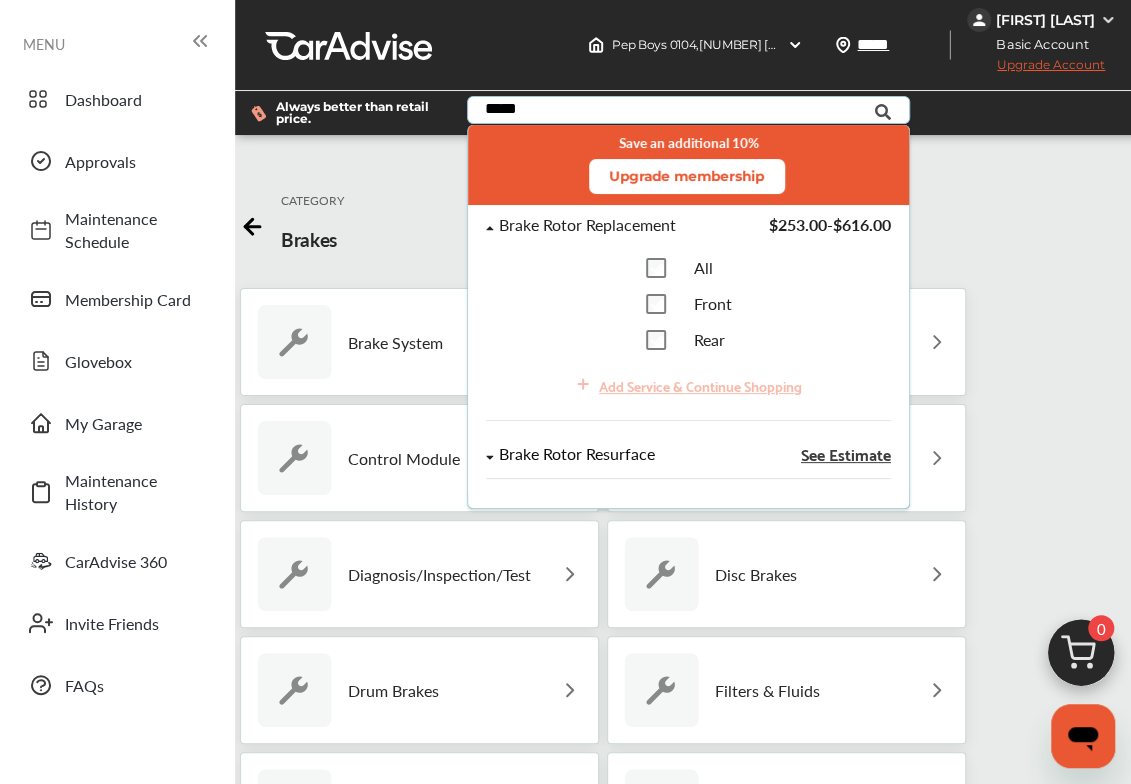 type on "*****" 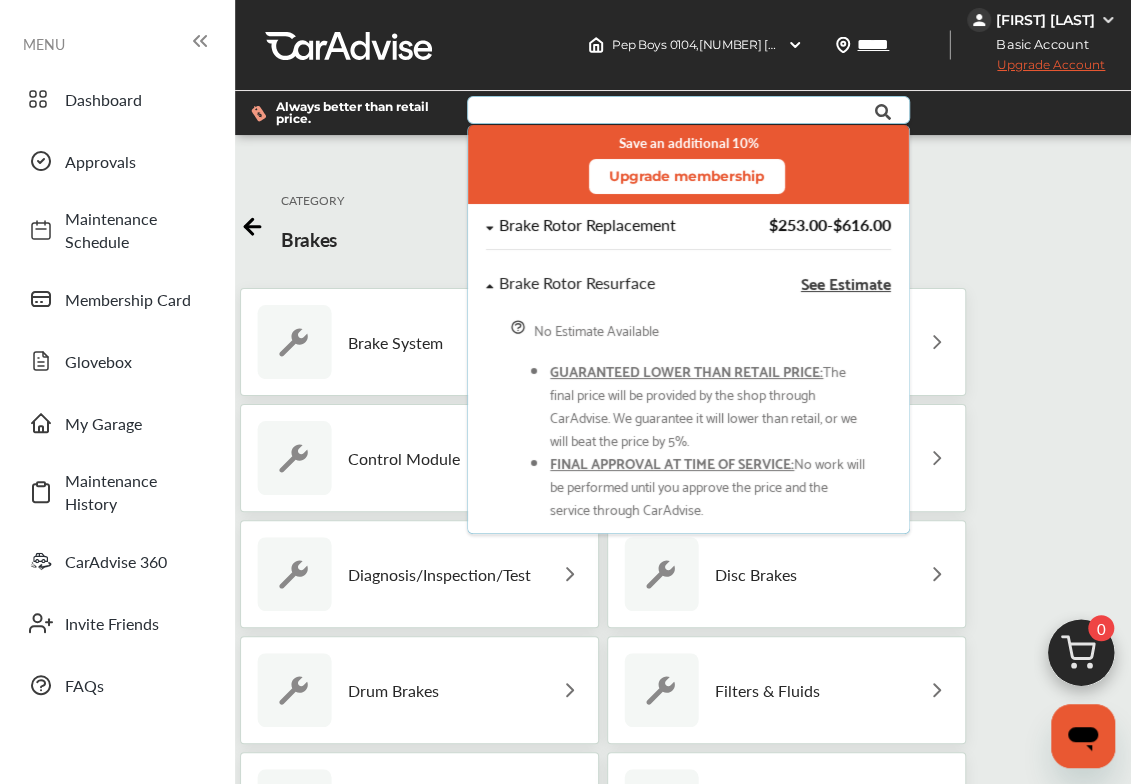 click on "Brake Rotor Replacement $253.00  -  $616.00" at bounding box center [688, 233] 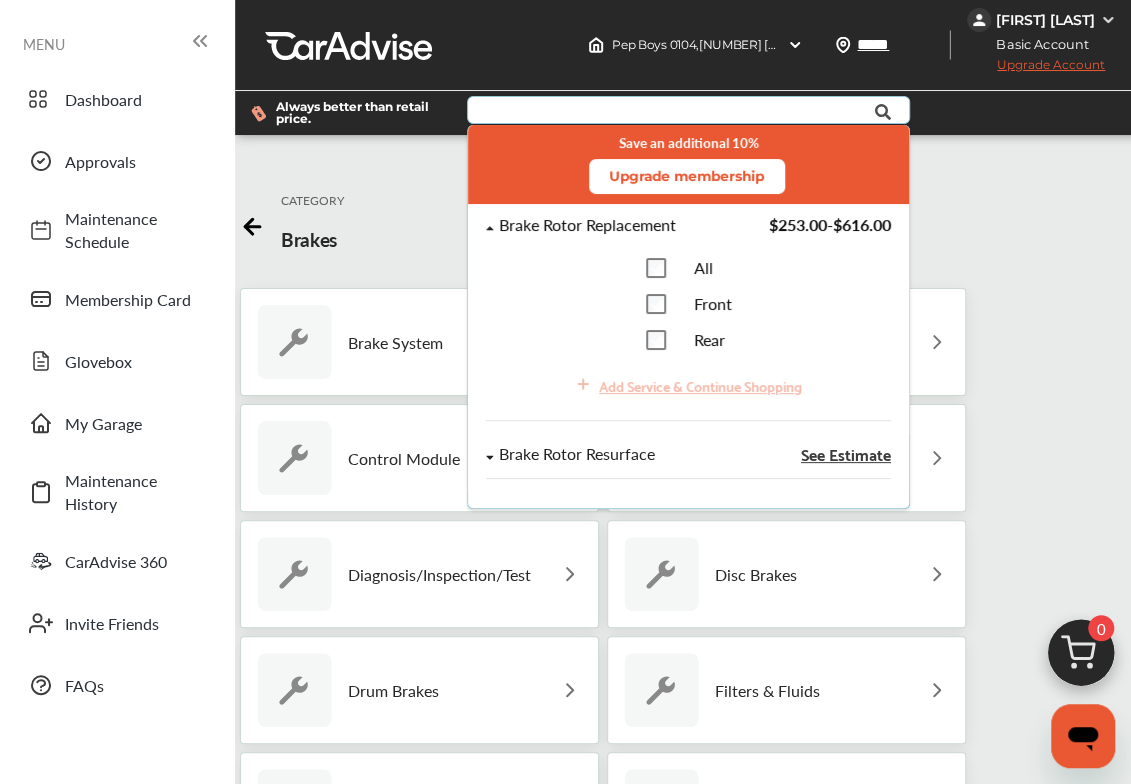 click on "$253.00  -  $616.00" at bounding box center (829, 224) 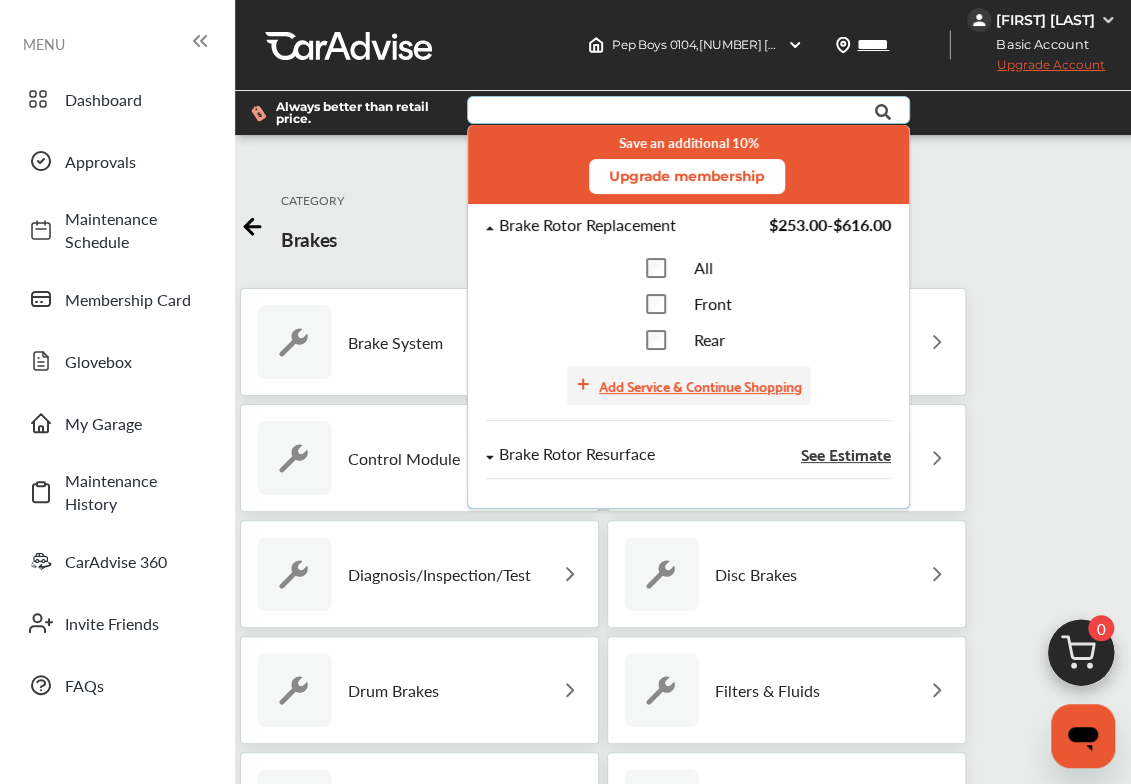 click on "Add Service & Continue Shopping" at bounding box center (700, 385) 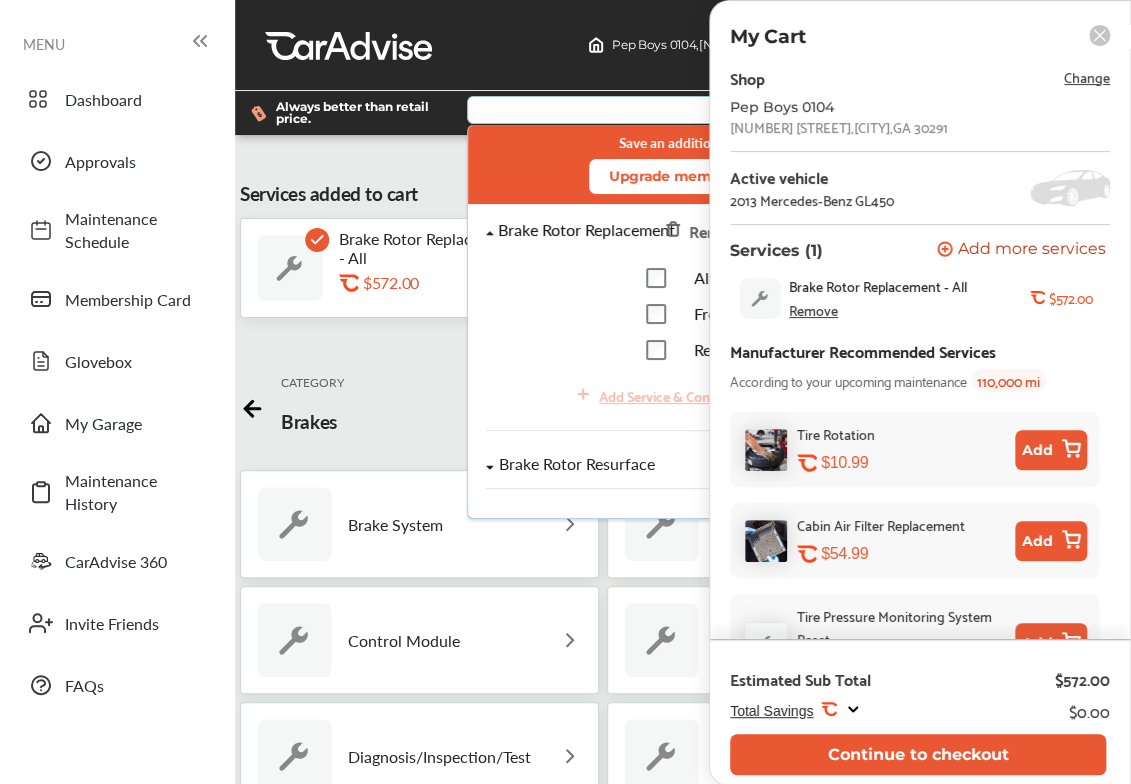 click at bounding box center [681, 112] 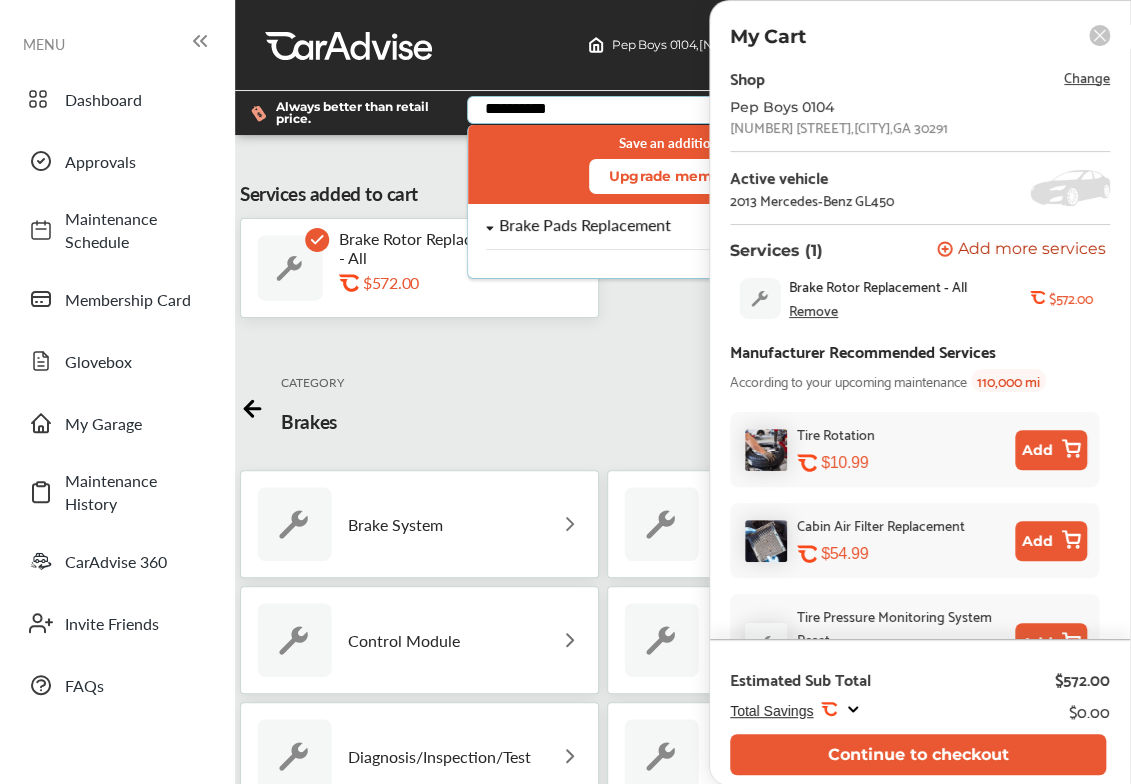 type on "**********" 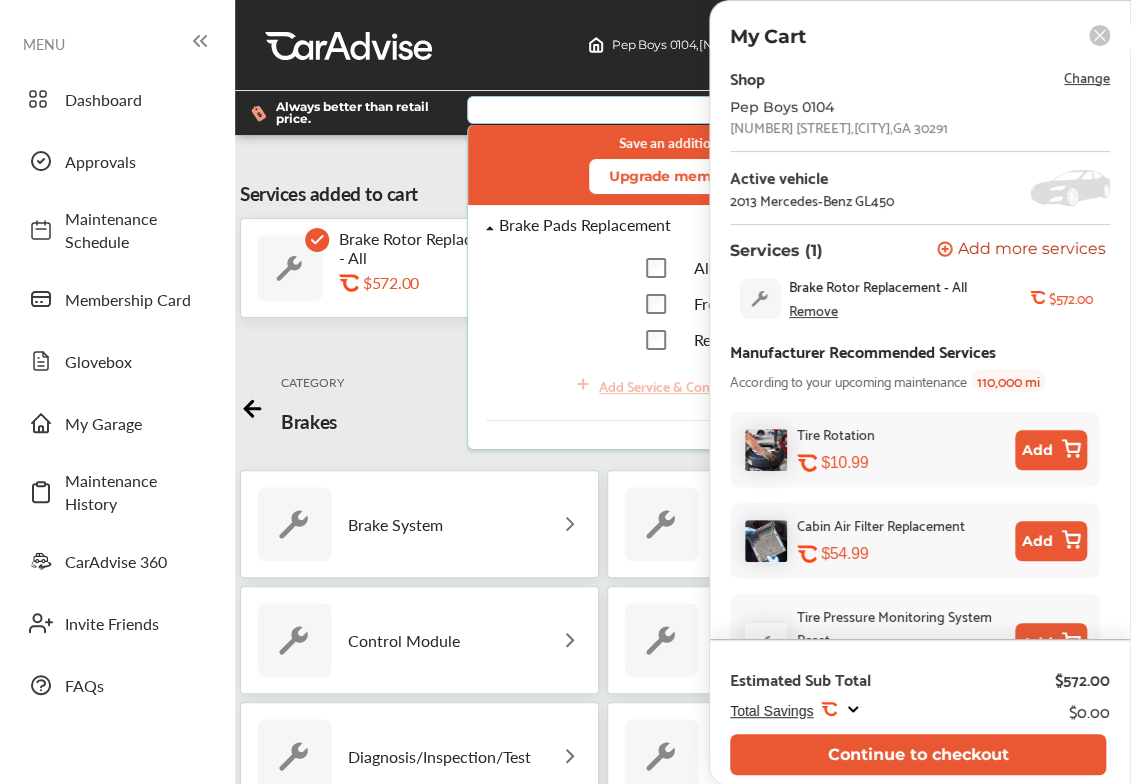 click 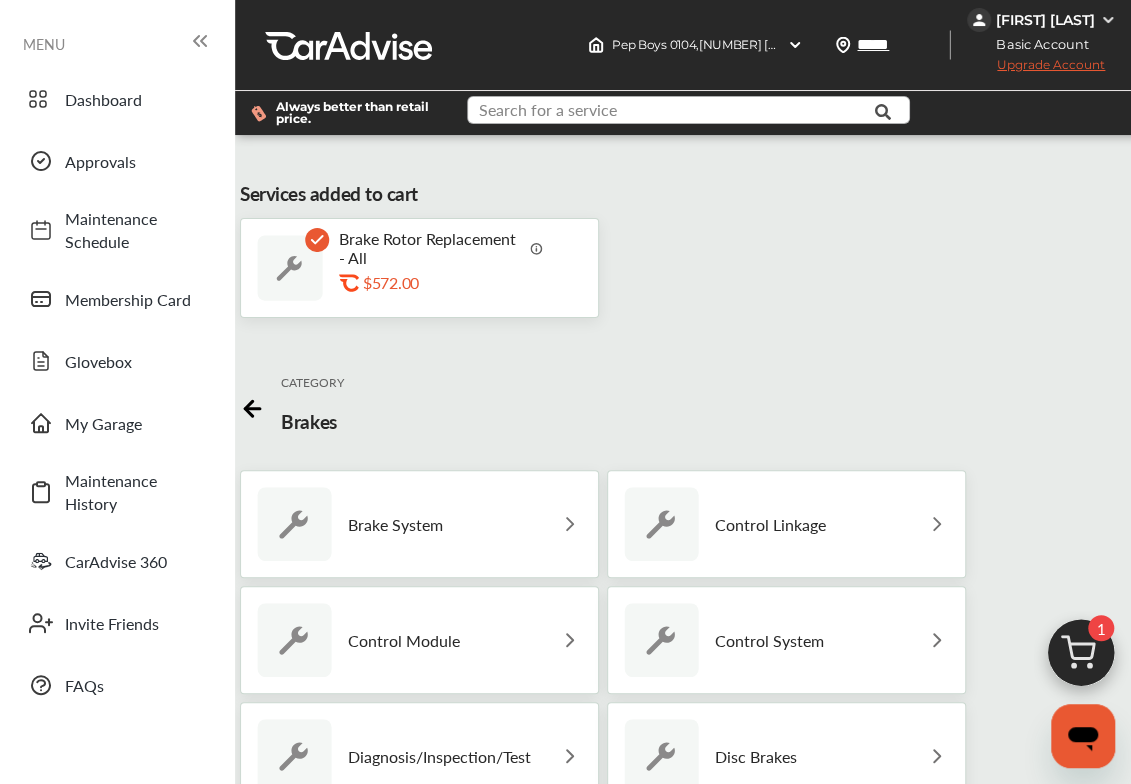 drag, startPoint x: 712, startPoint y: 115, endPoint x: 702, endPoint y: 118, distance: 10.440307 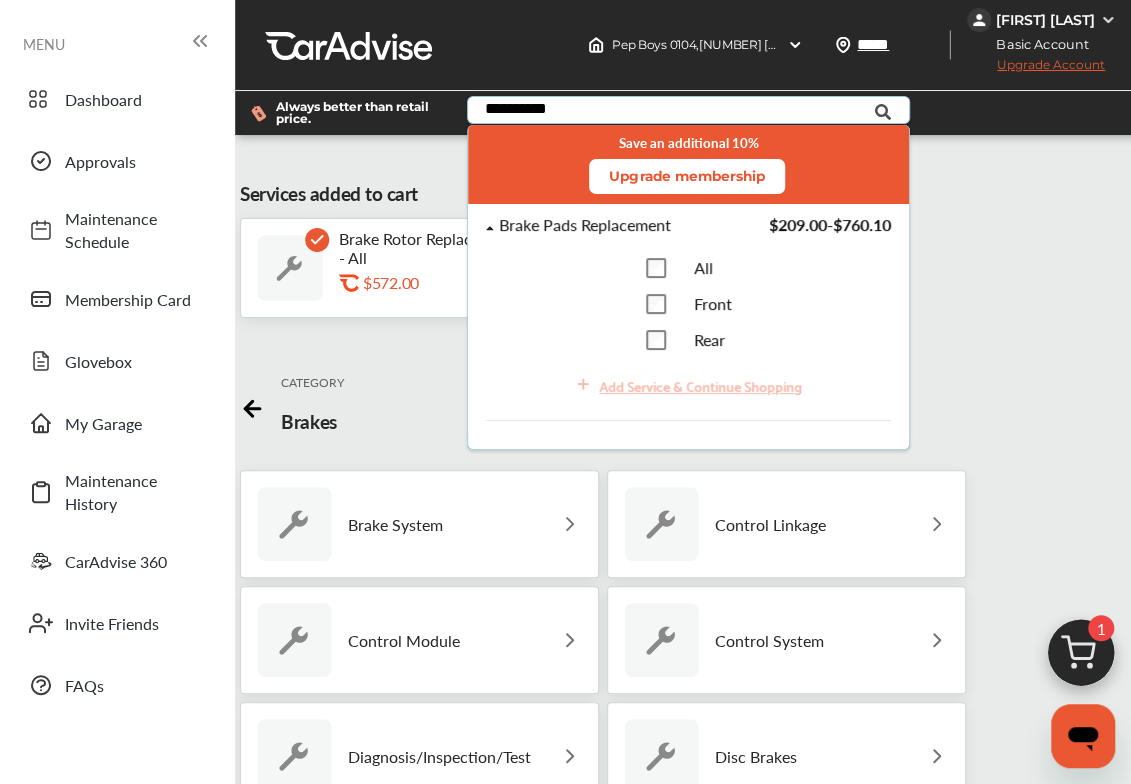 type on "**********" 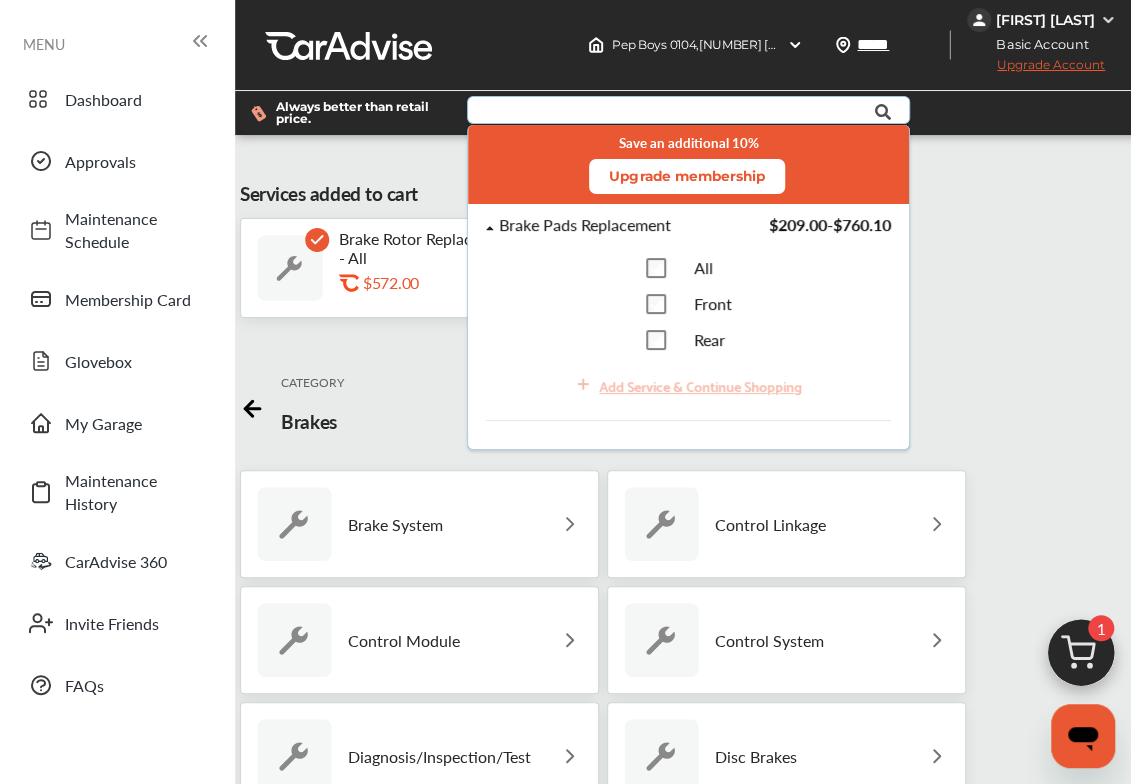 click on "All   Front   Rear" at bounding box center (688, 304) 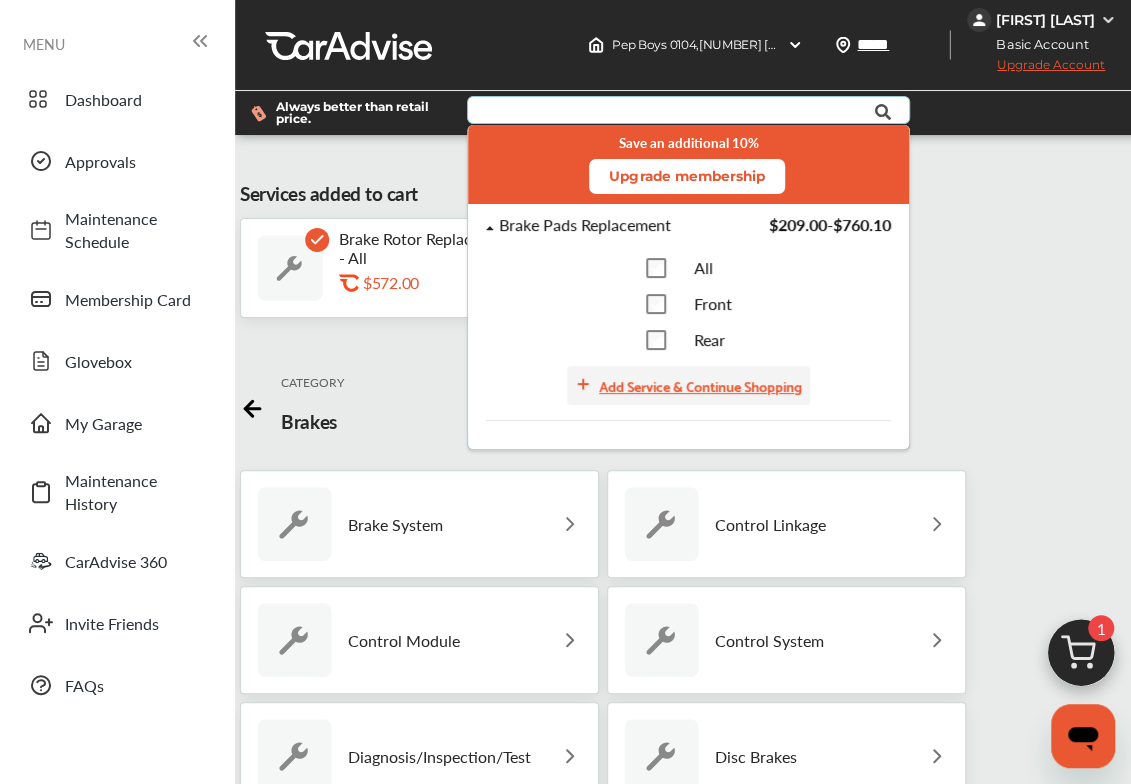 click on "Add Service & Continue Shopping" at bounding box center [700, 385] 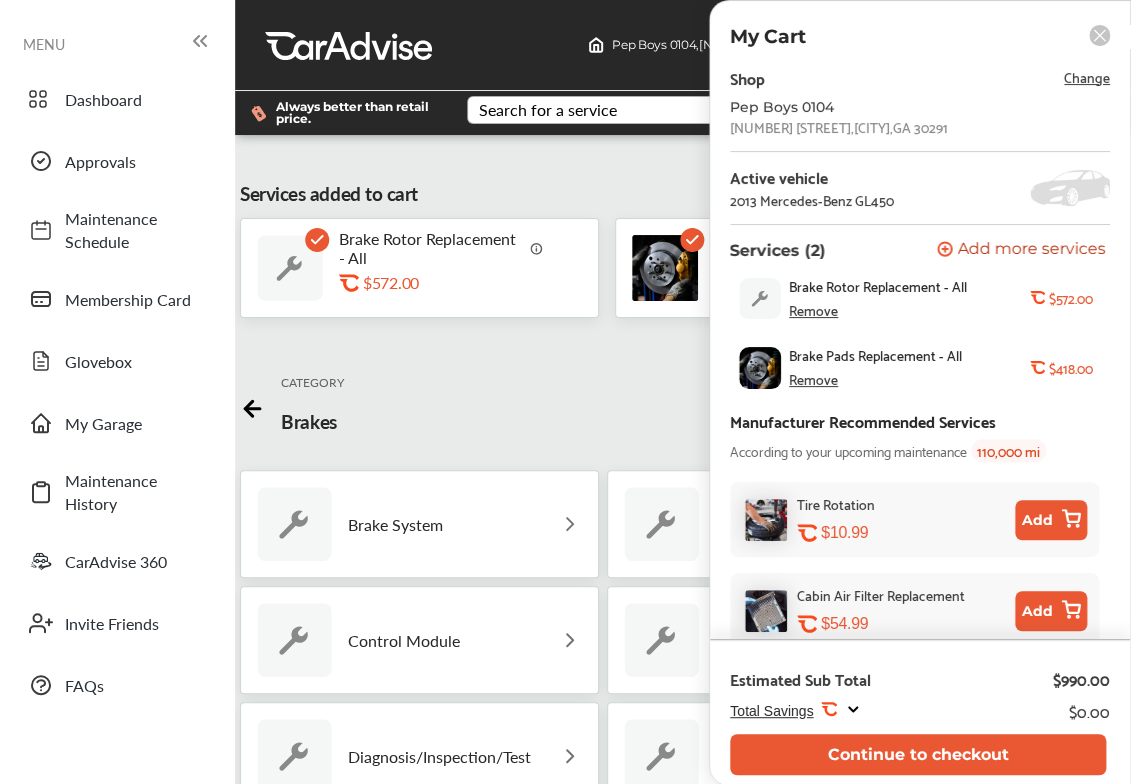 click on "Add" at bounding box center [1051, 520] 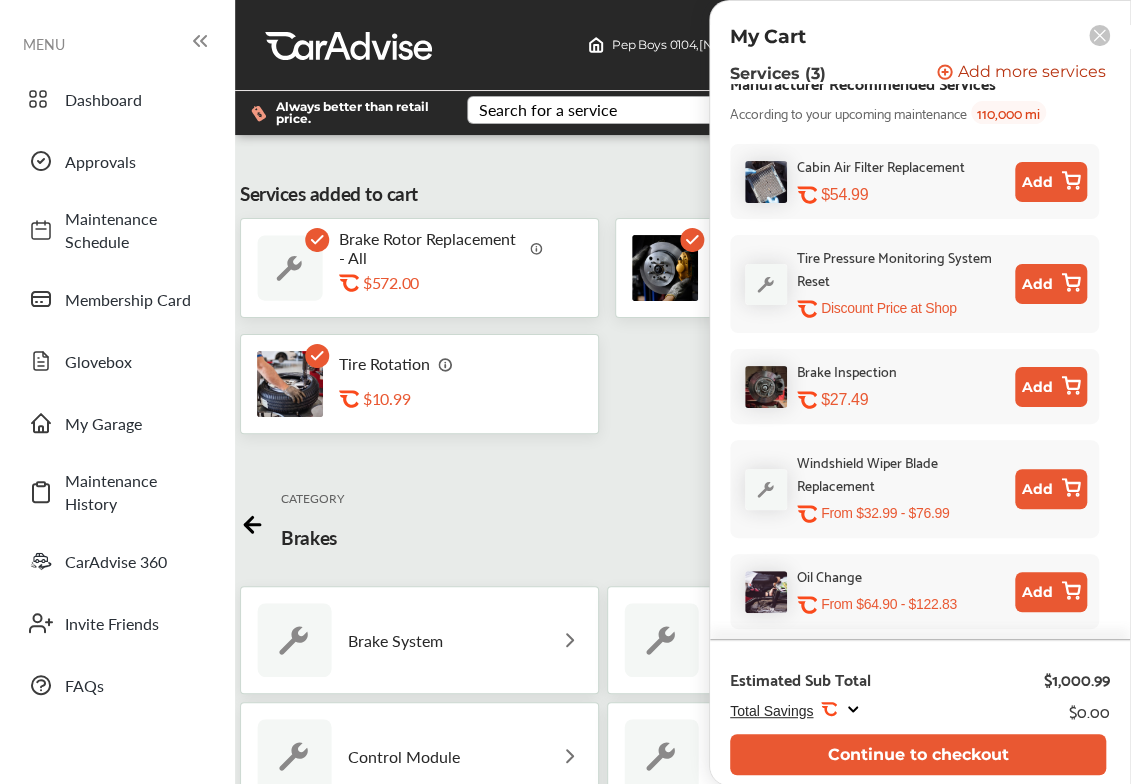scroll, scrollTop: 416, scrollLeft: 0, axis: vertical 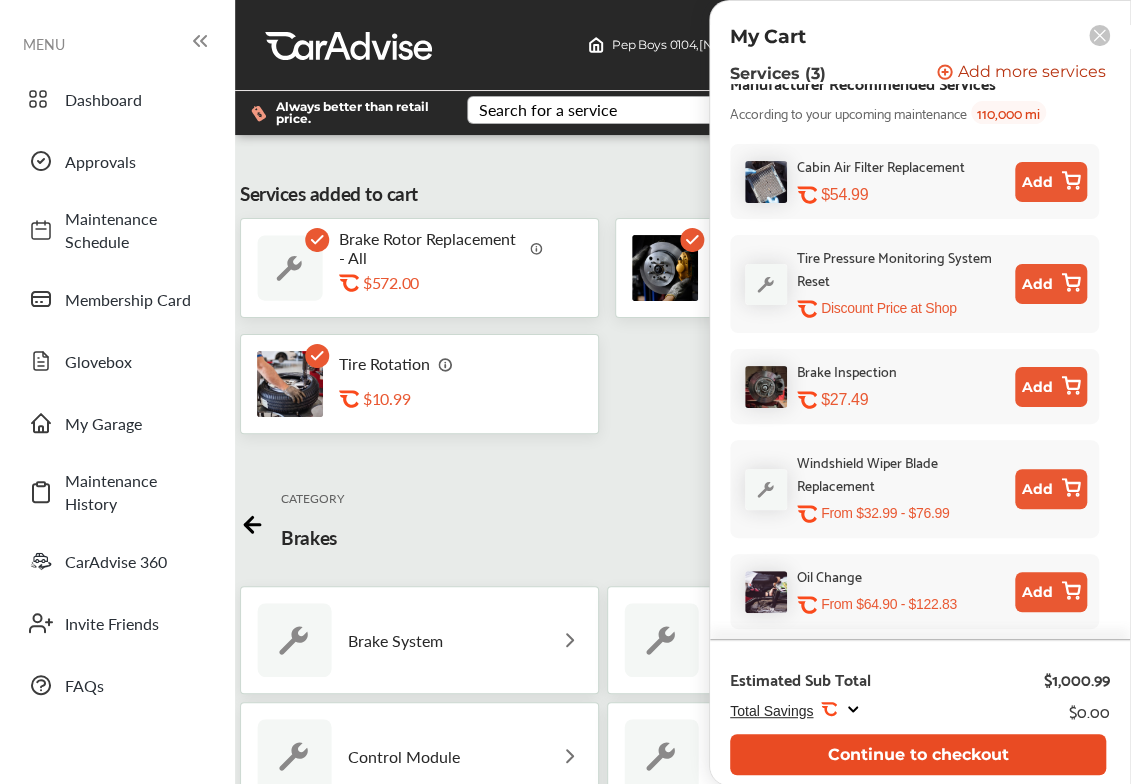 click on "Continue to checkout" at bounding box center (918, 754) 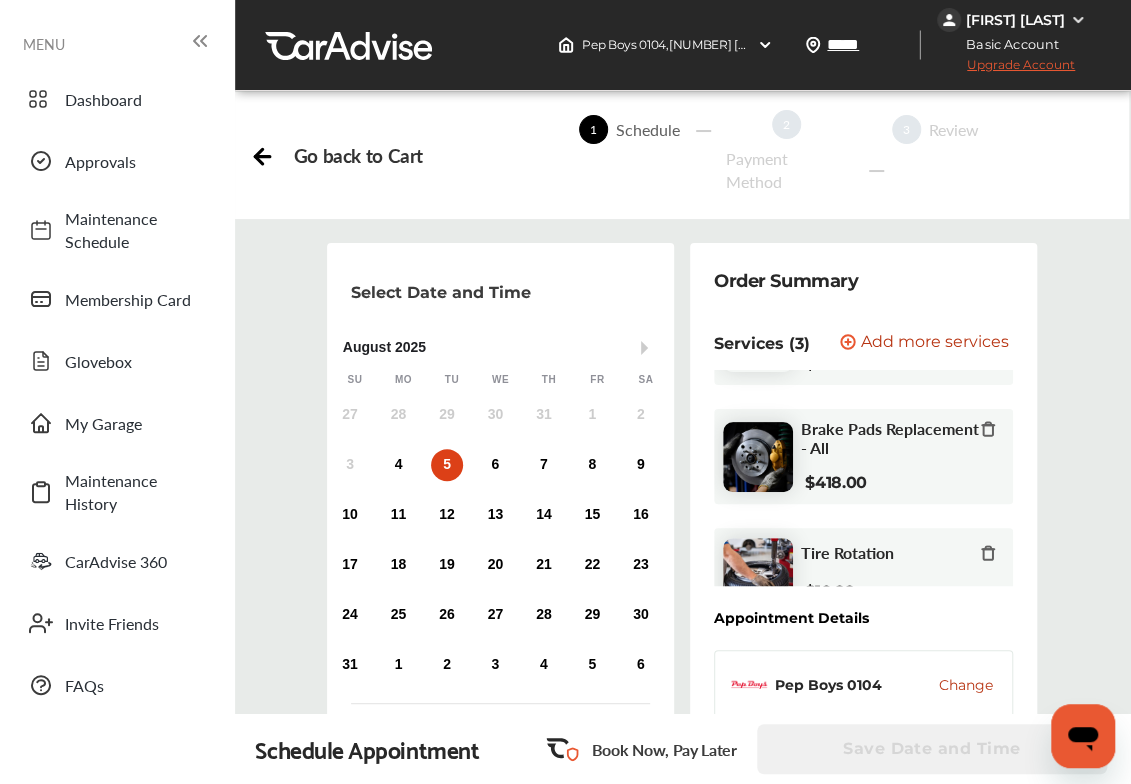 scroll, scrollTop: 0, scrollLeft: 0, axis: both 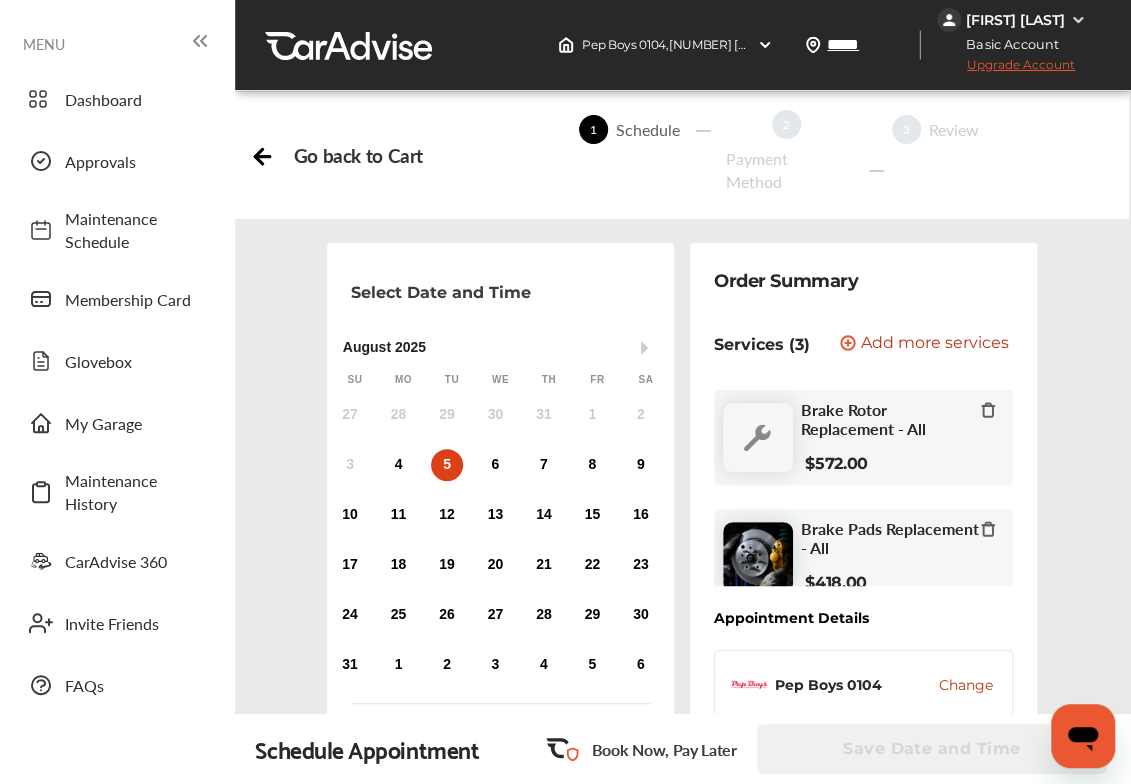 click on "Go back to Cart" at bounding box center [358, 155] 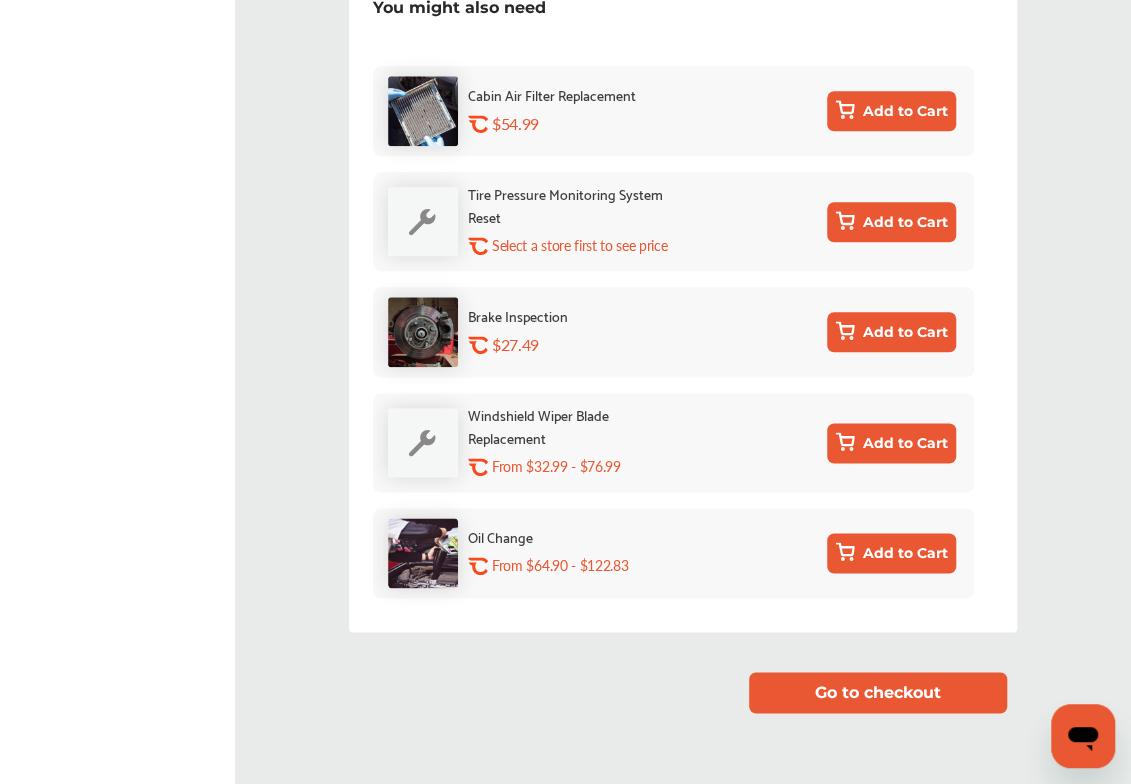 scroll, scrollTop: 988, scrollLeft: 0, axis: vertical 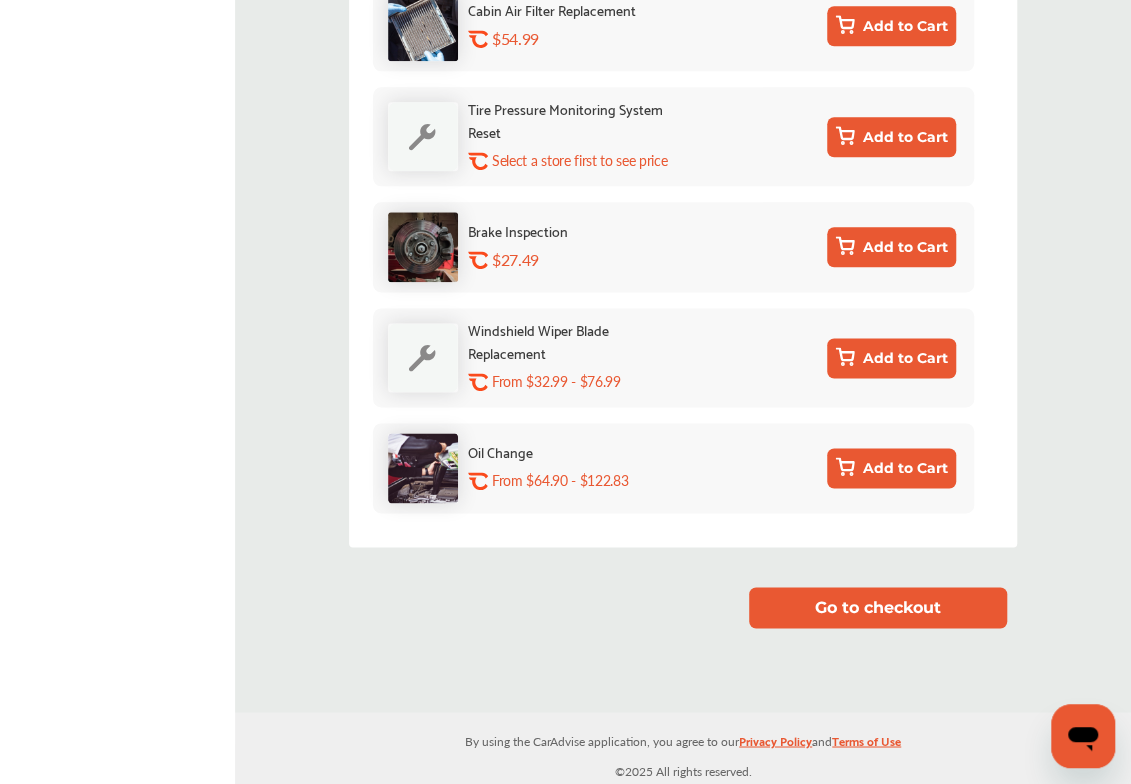 click on "Add to Cart" at bounding box center (891, 247) 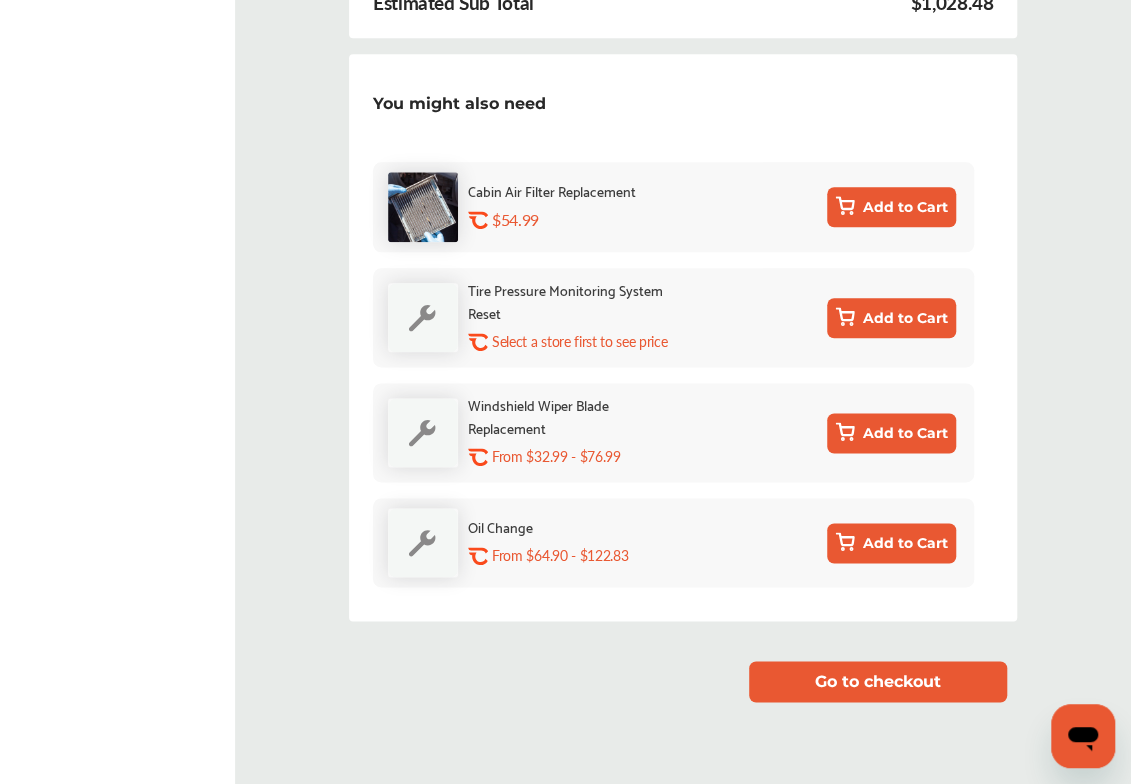 scroll, scrollTop: 888, scrollLeft: 0, axis: vertical 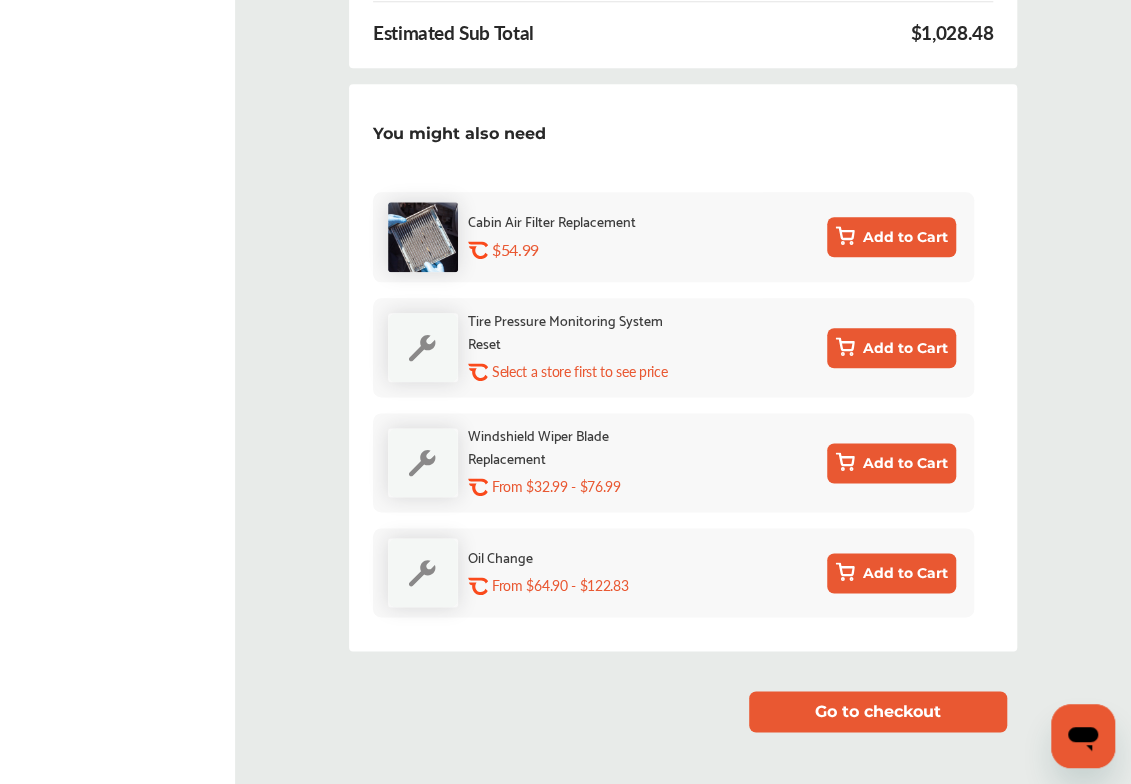 click on "Add to Cart" at bounding box center [891, 348] 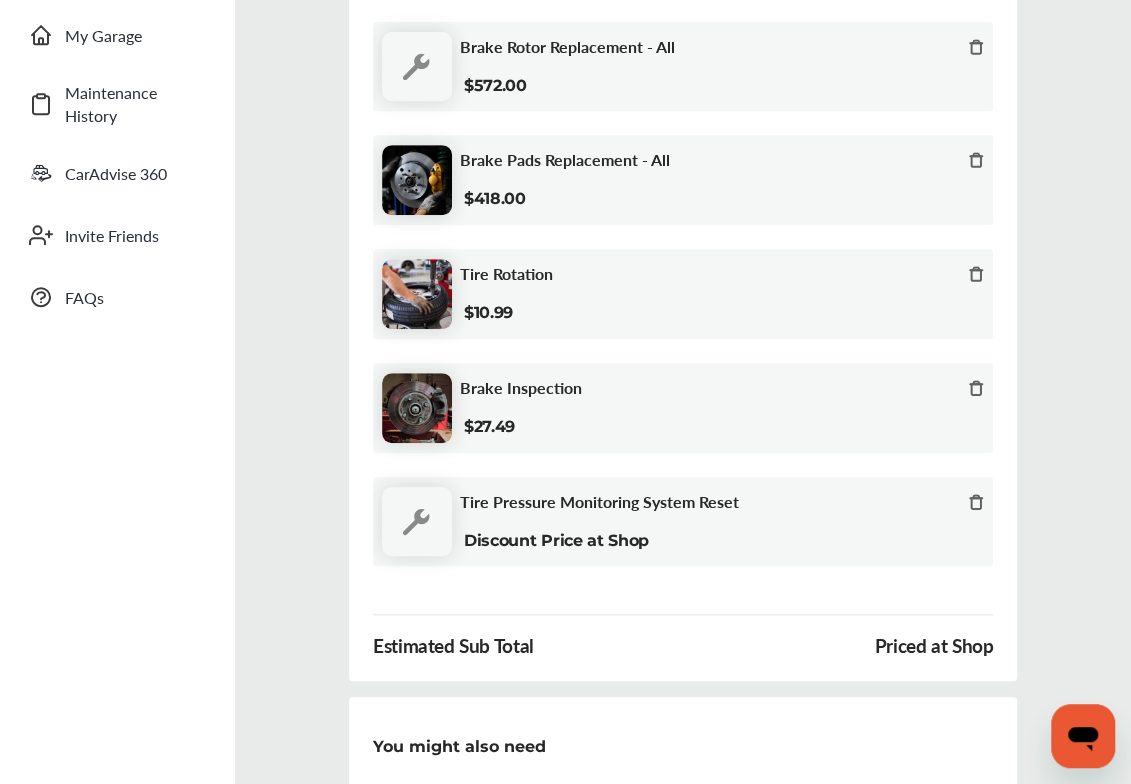scroll, scrollTop: 288, scrollLeft: 0, axis: vertical 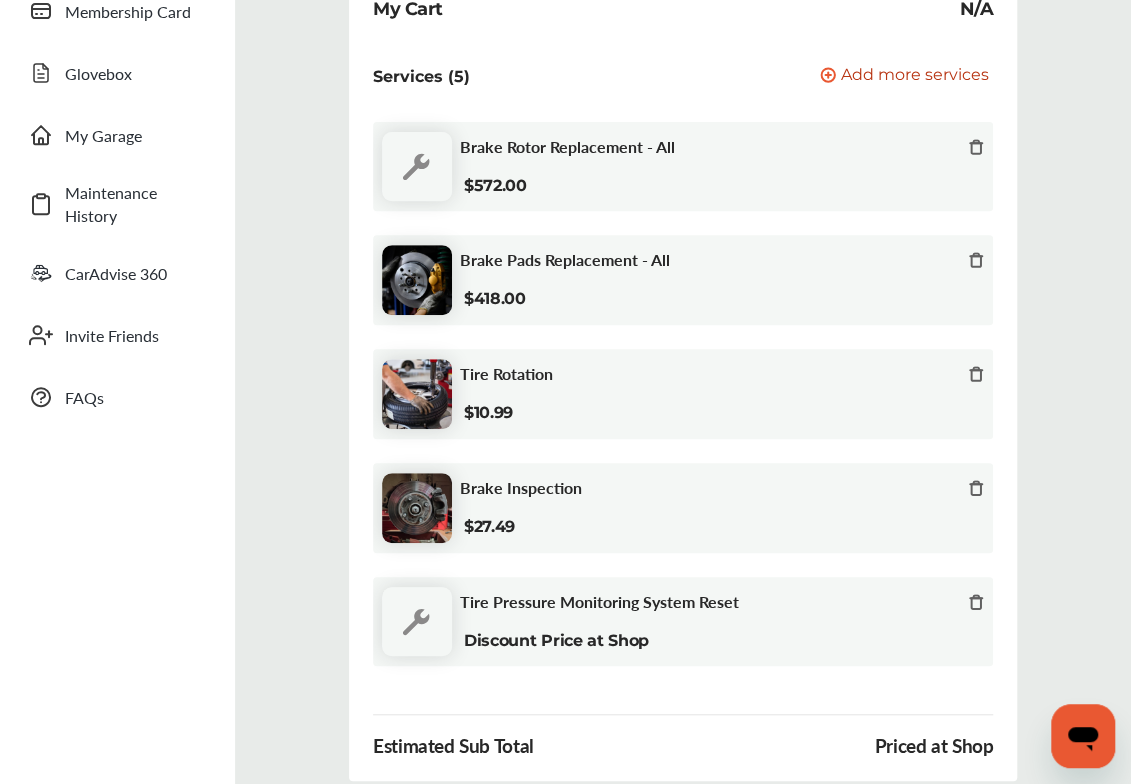 click 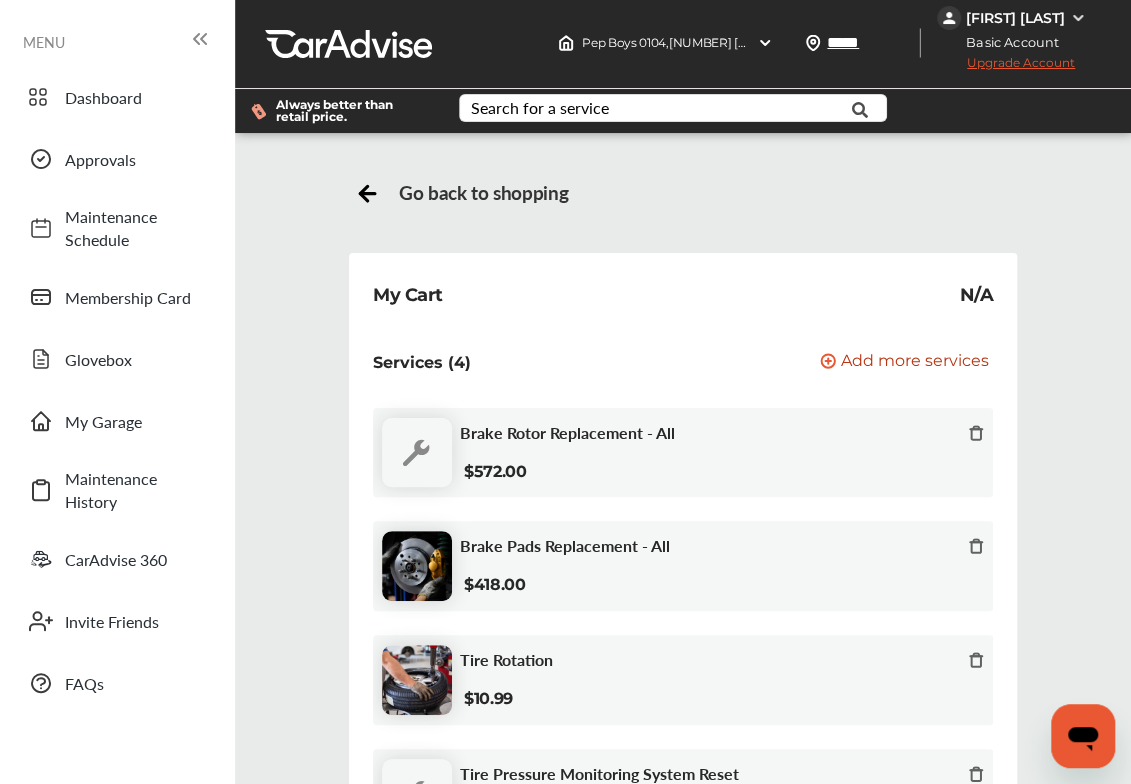 scroll, scrollTop: 0, scrollLeft: 0, axis: both 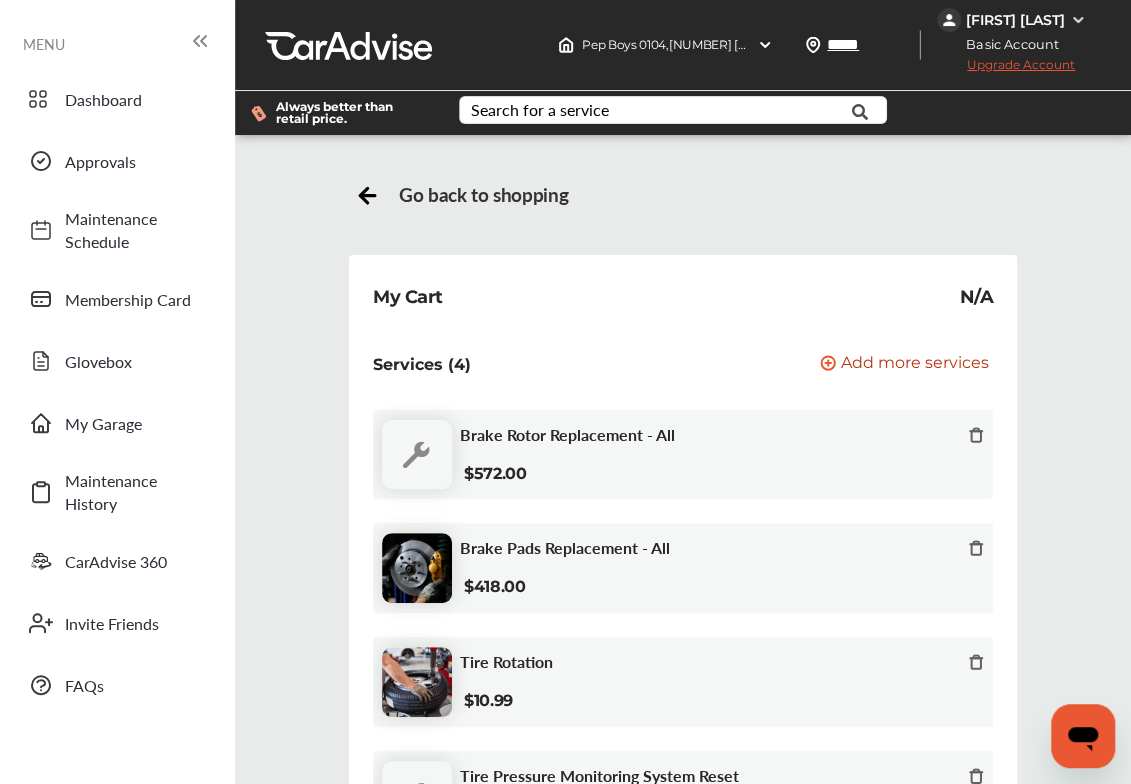 click on "Go back to shopping" at bounding box center [483, 194] 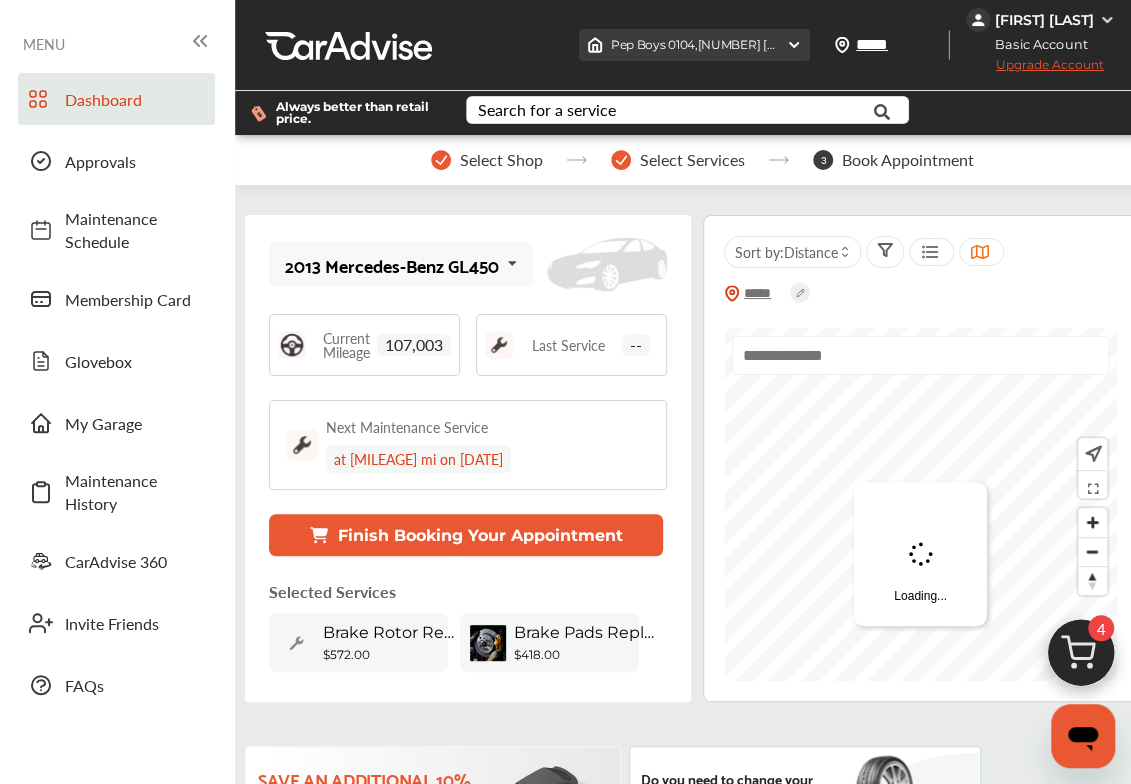 click at bounding box center (794, 45) 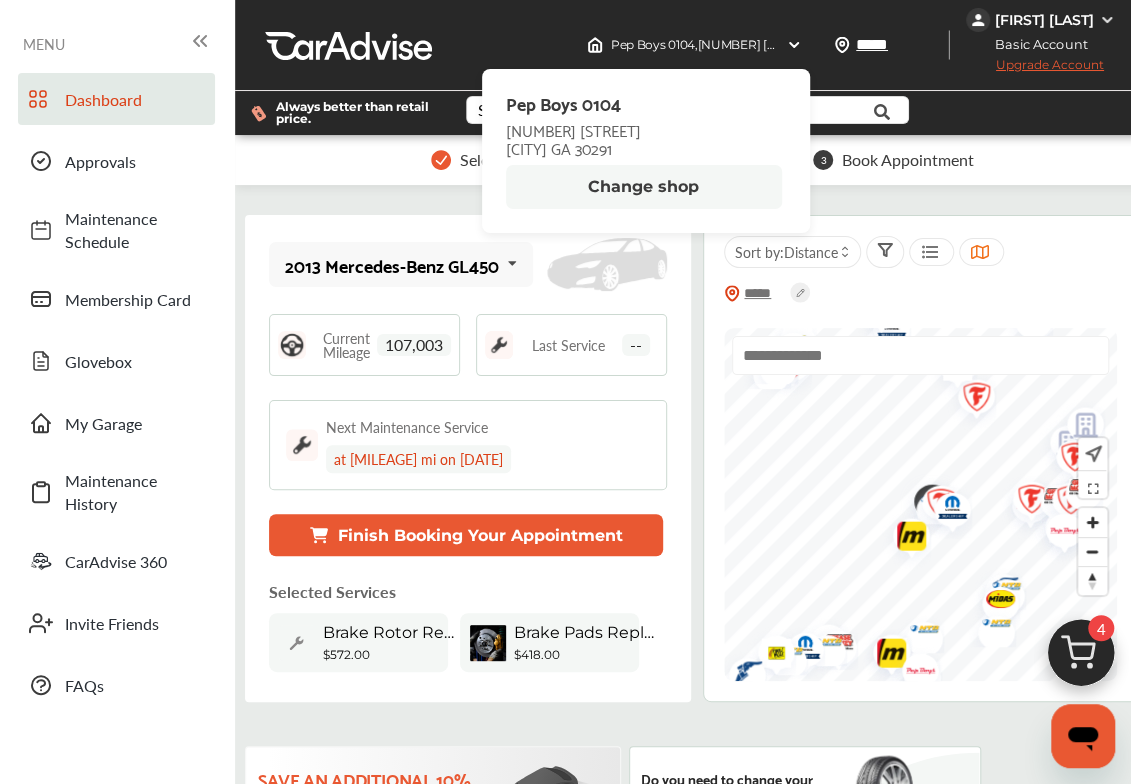 click on "Change shop" at bounding box center [644, 187] 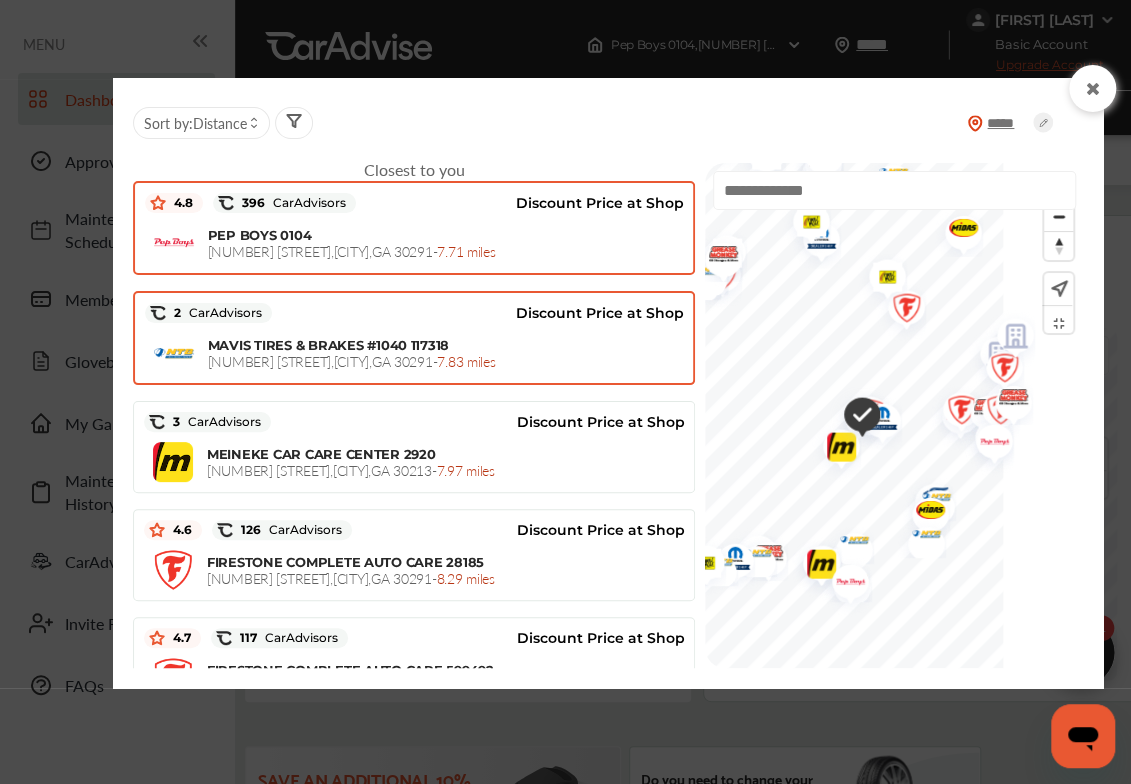 click on "[BRAND] [BRAND] [ID] [NUMBER] [STREET] , [CITY] , [STATE] [POSTAL_CODE]" at bounding box center [414, 353] 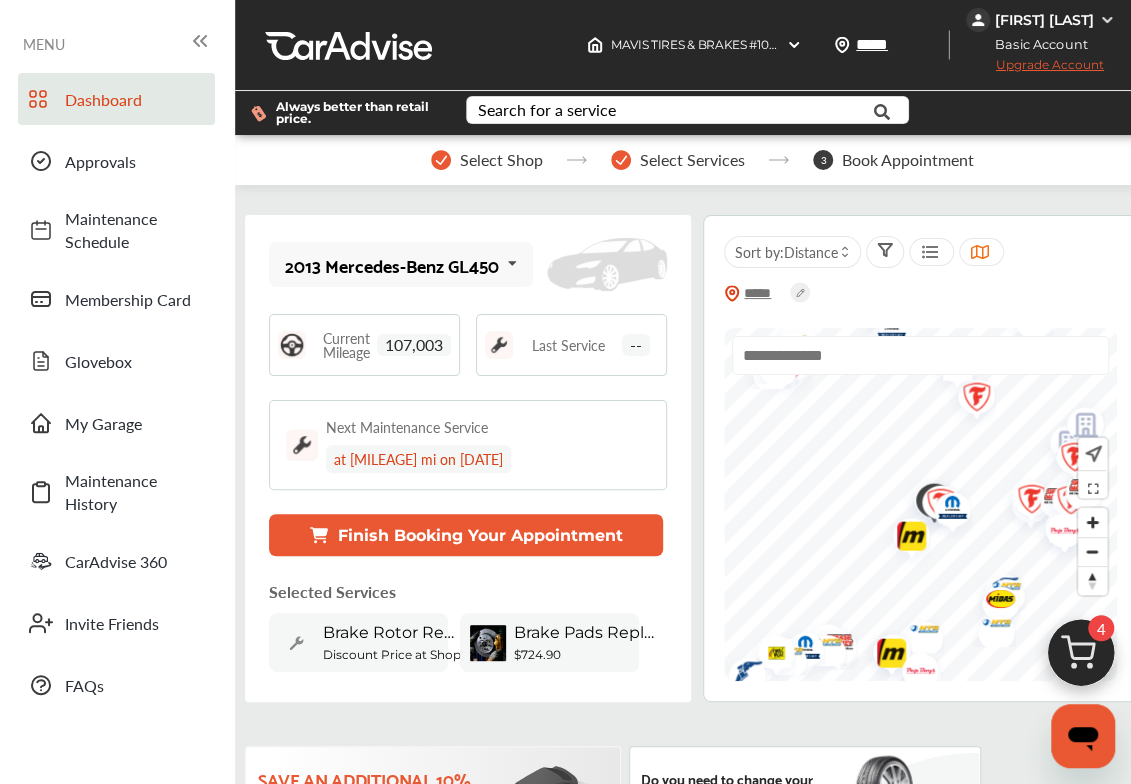 click on "Finish Booking Your Appointment" at bounding box center (466, 535) 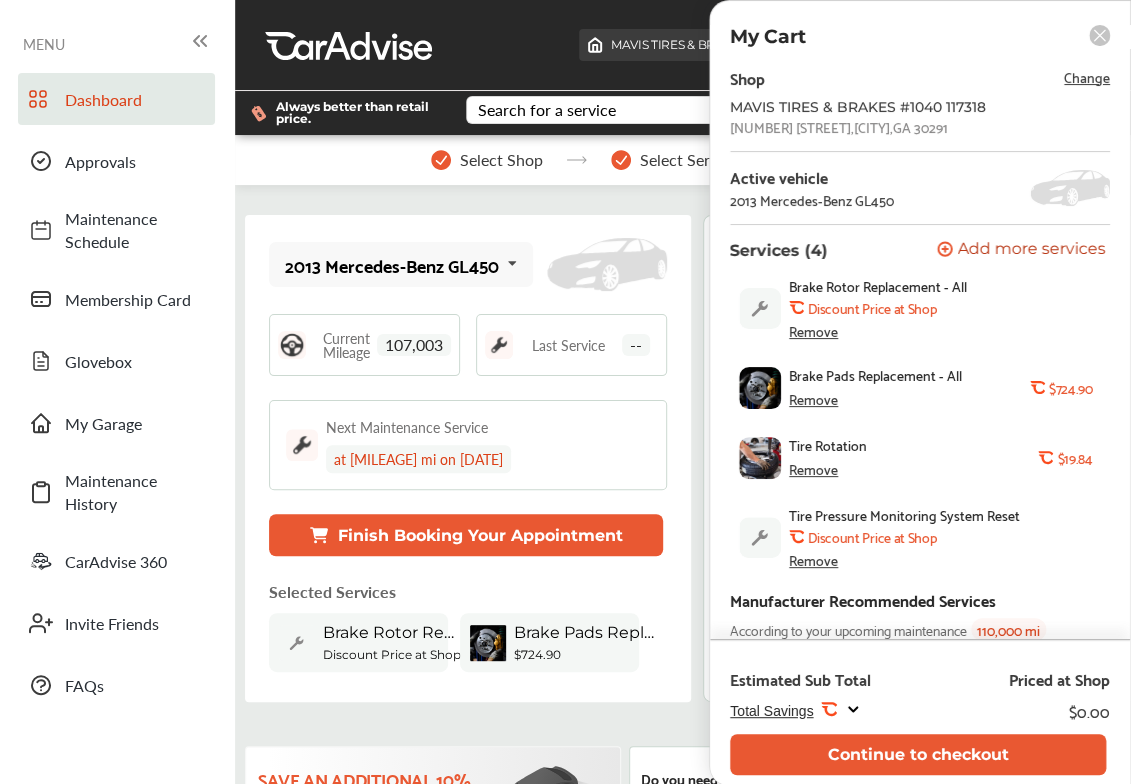 click on "[BRAND] [BRAND] [ID] , [NUMBER] [STREET] [CITY] , [STATE]" at bounding box center (820, 44) 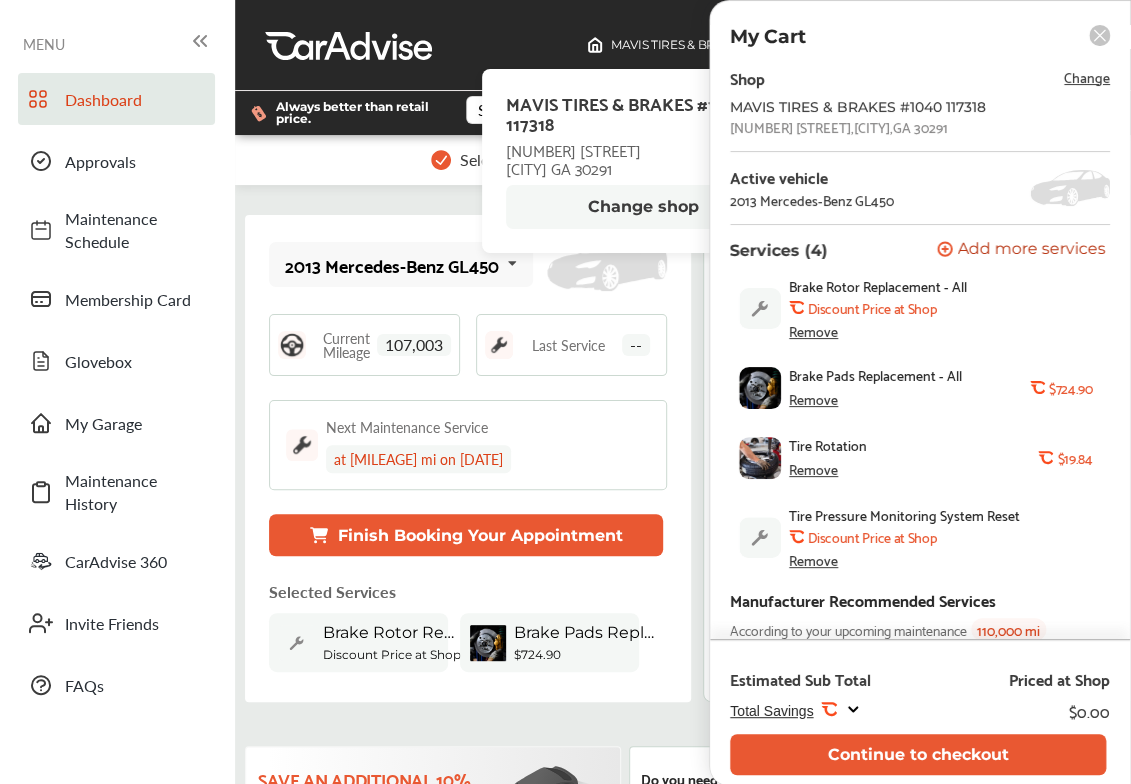 click 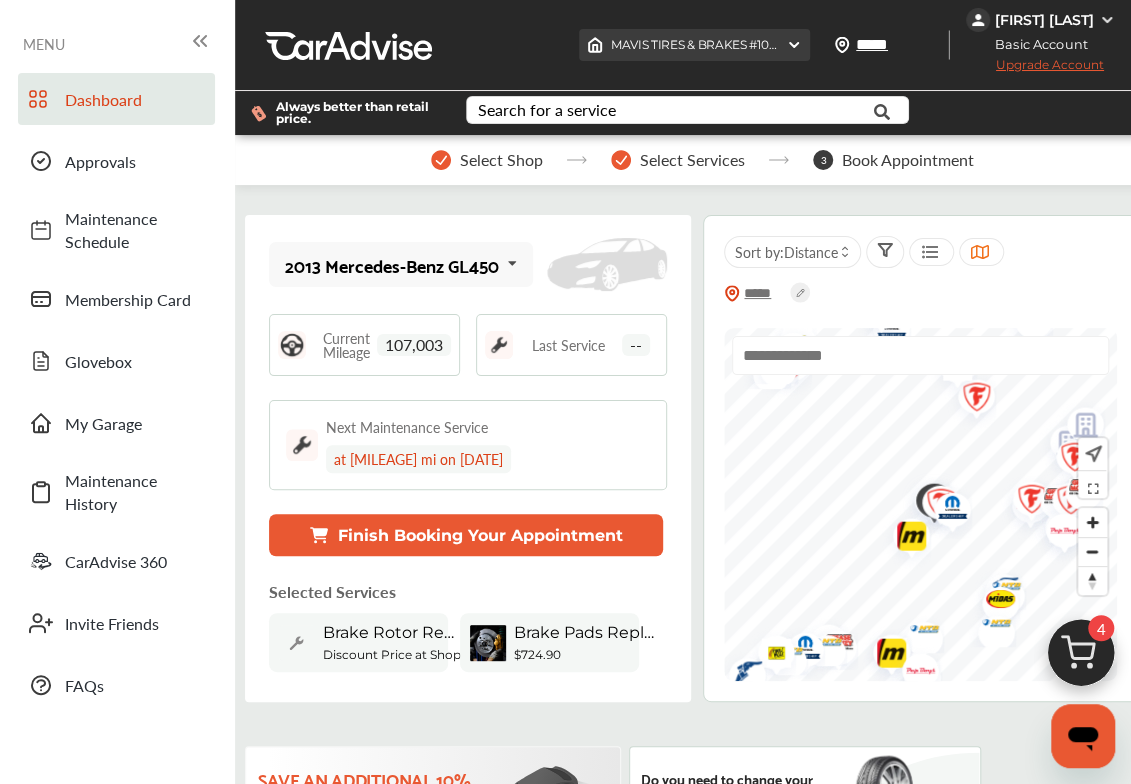click at bounding box center (794, 45) 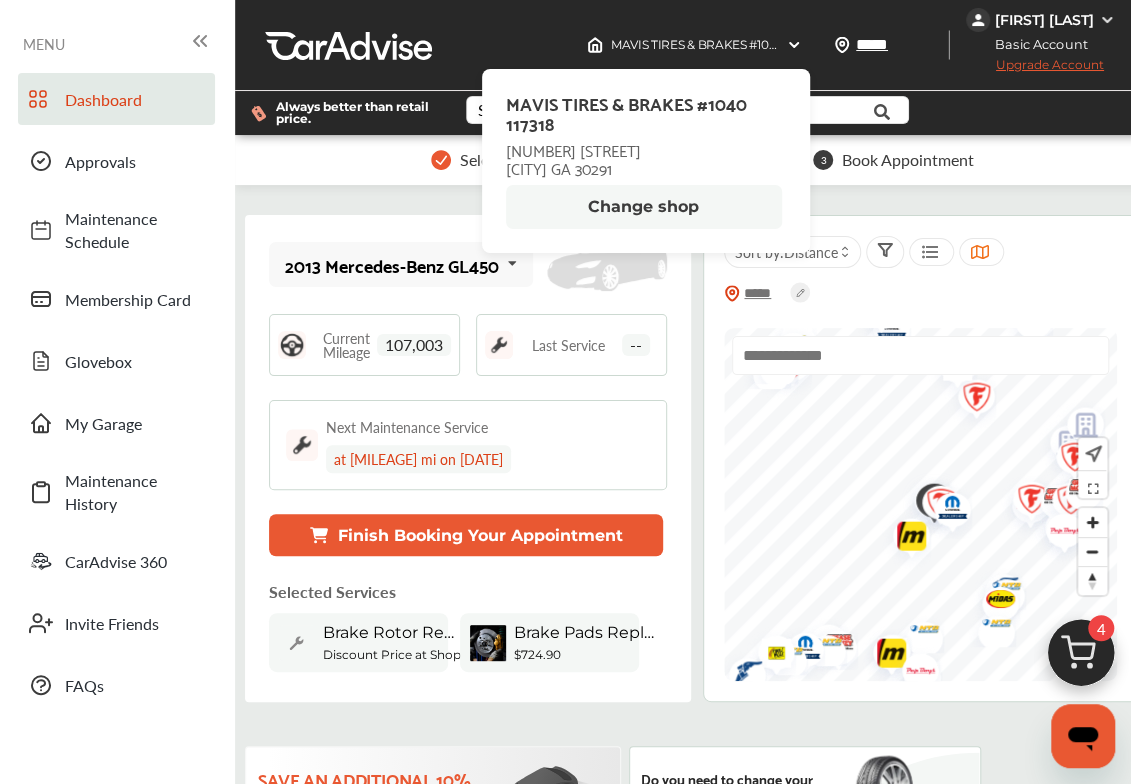 click on "Change shop" at bounding box center (644, 207) 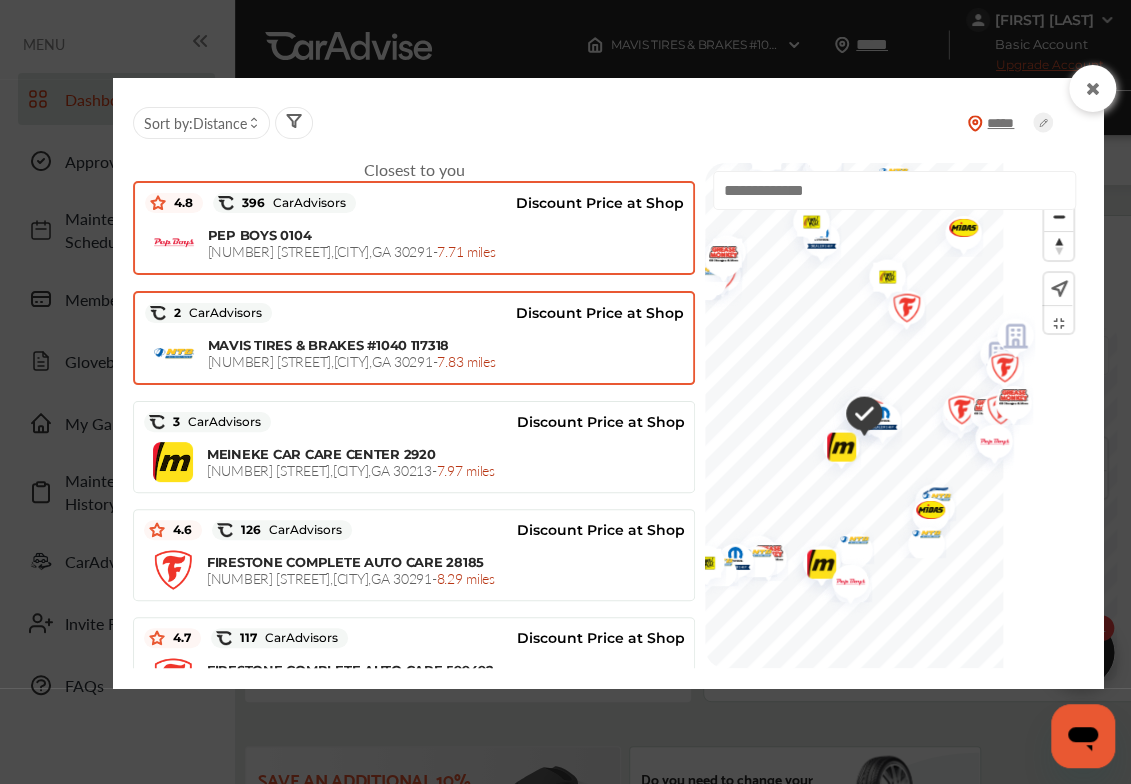 click on "[BRAND] [BRAND] [ID] [NUMBER] [STREET] , [CITY] , [STATE] [POSTAL_CODE]" at bounding box center (414, 243) 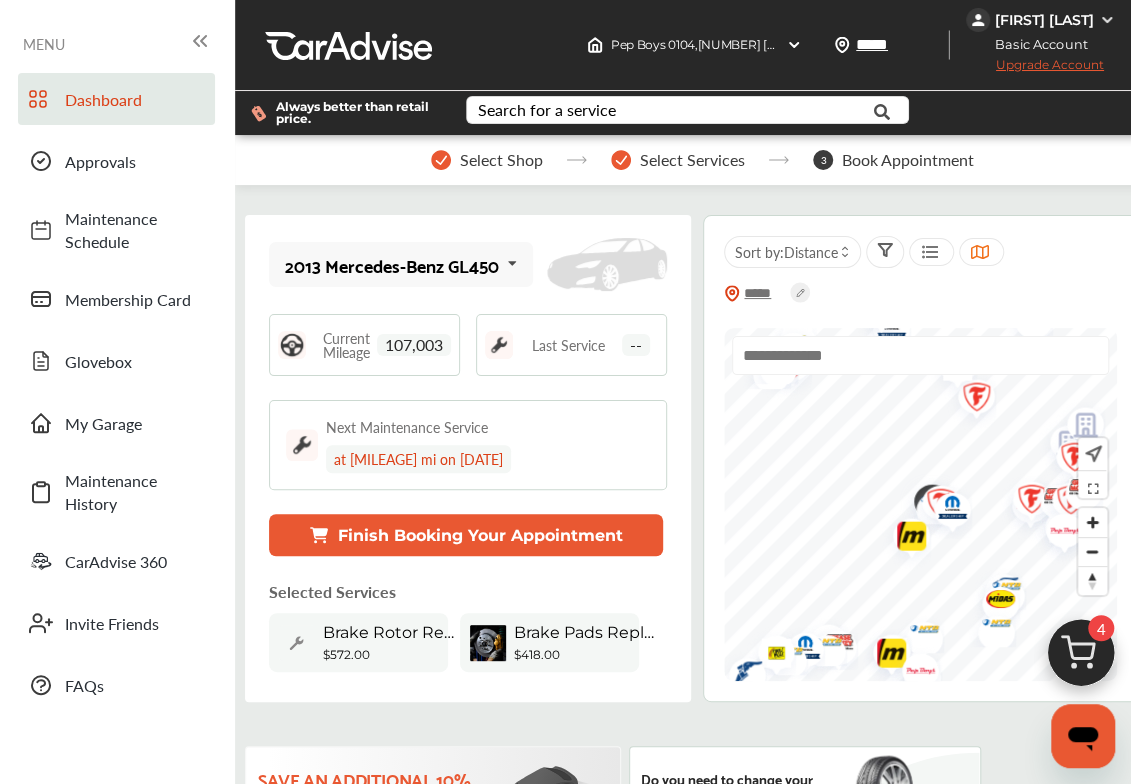click on "Finish Booking Your Appointment" at bounding box center [466, 535] 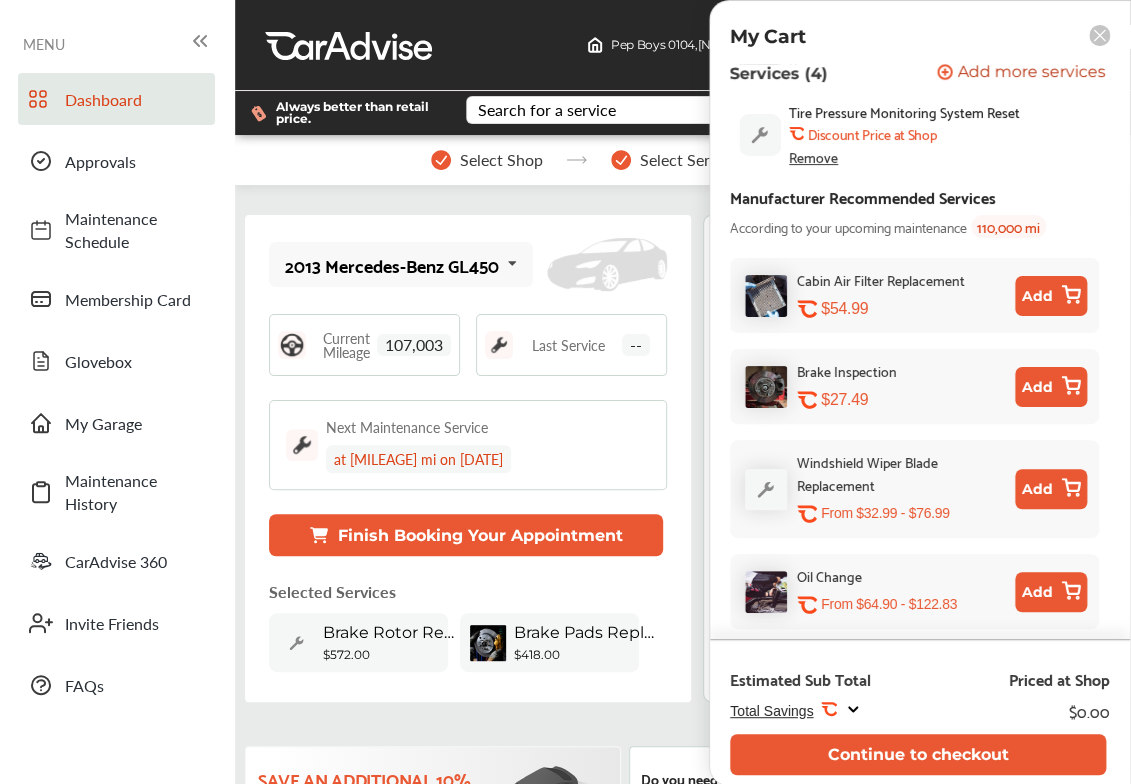scroll, scrollTop: 389, scrollLeft: 0, axis: vertical 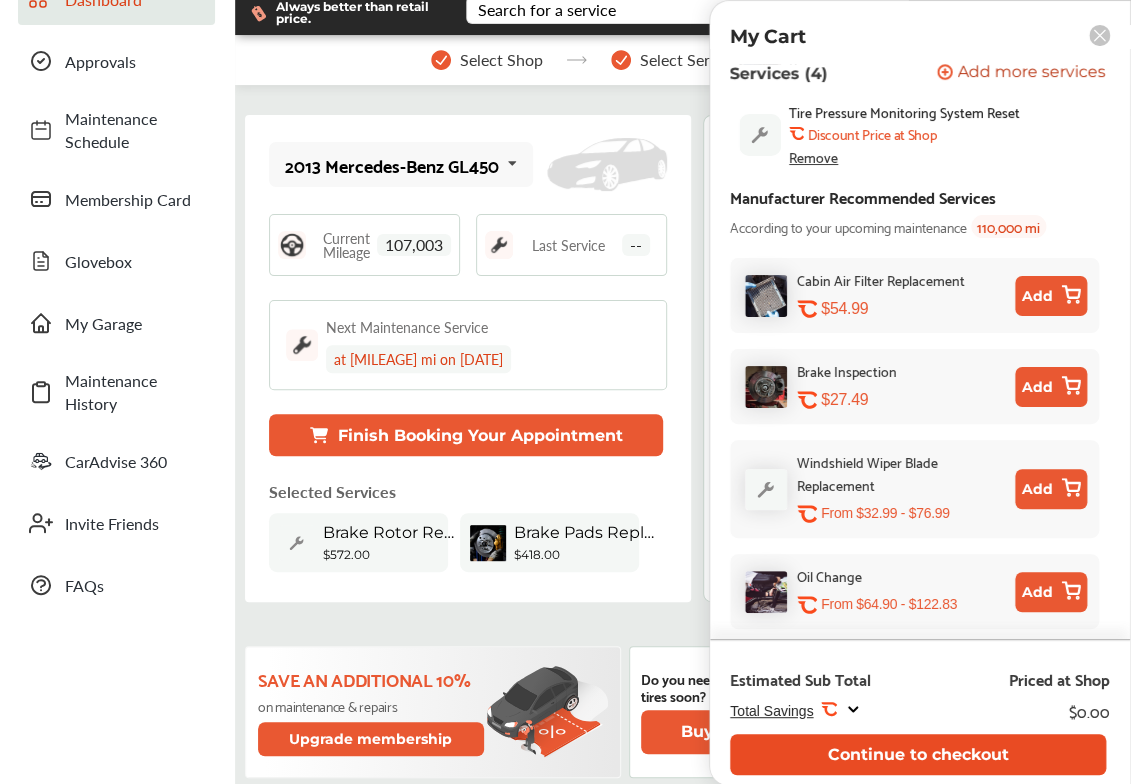 click on "Continue to checkout" at bounding box center [918, 754] 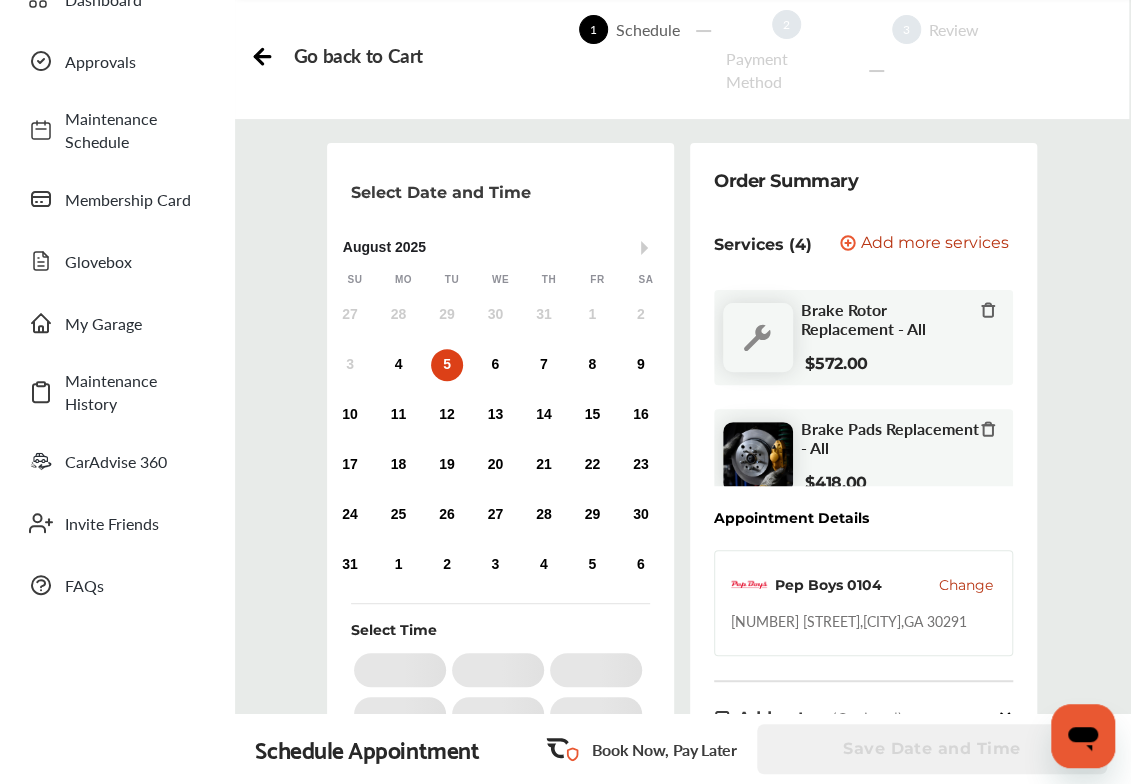 scroll, scrollTop: 0, scrollLeft: 0, axis: both 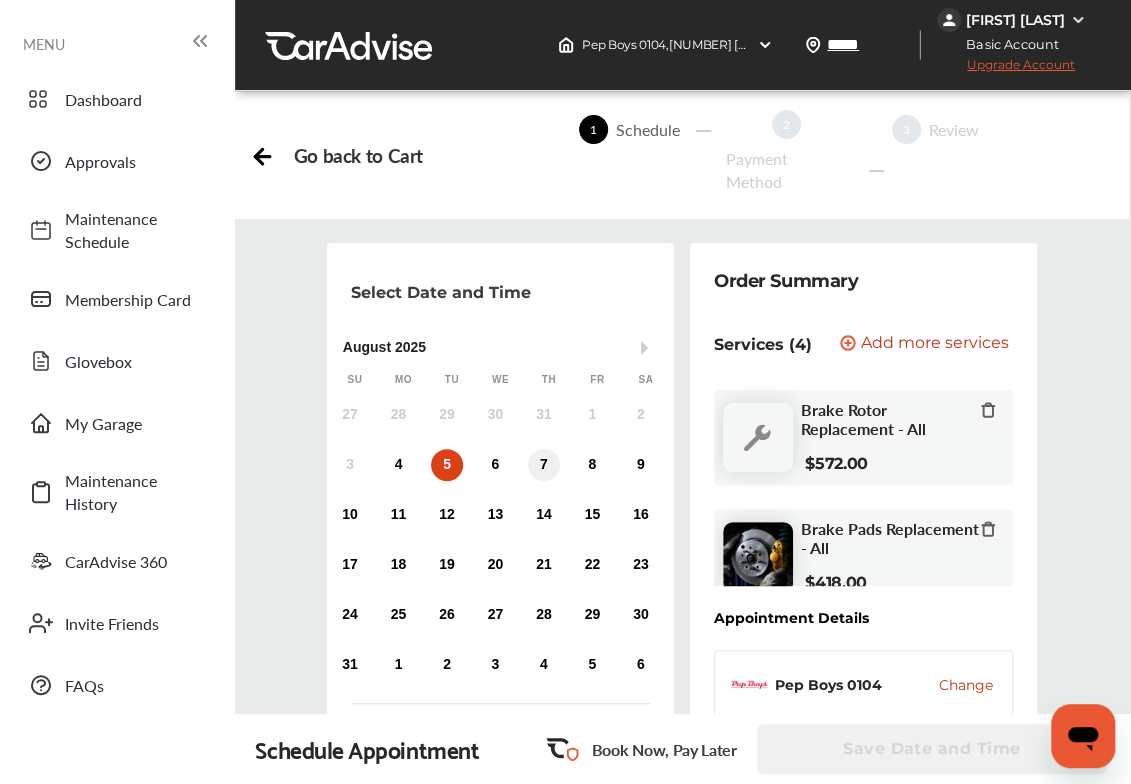 click on "7" at bounding box center (544, 465) 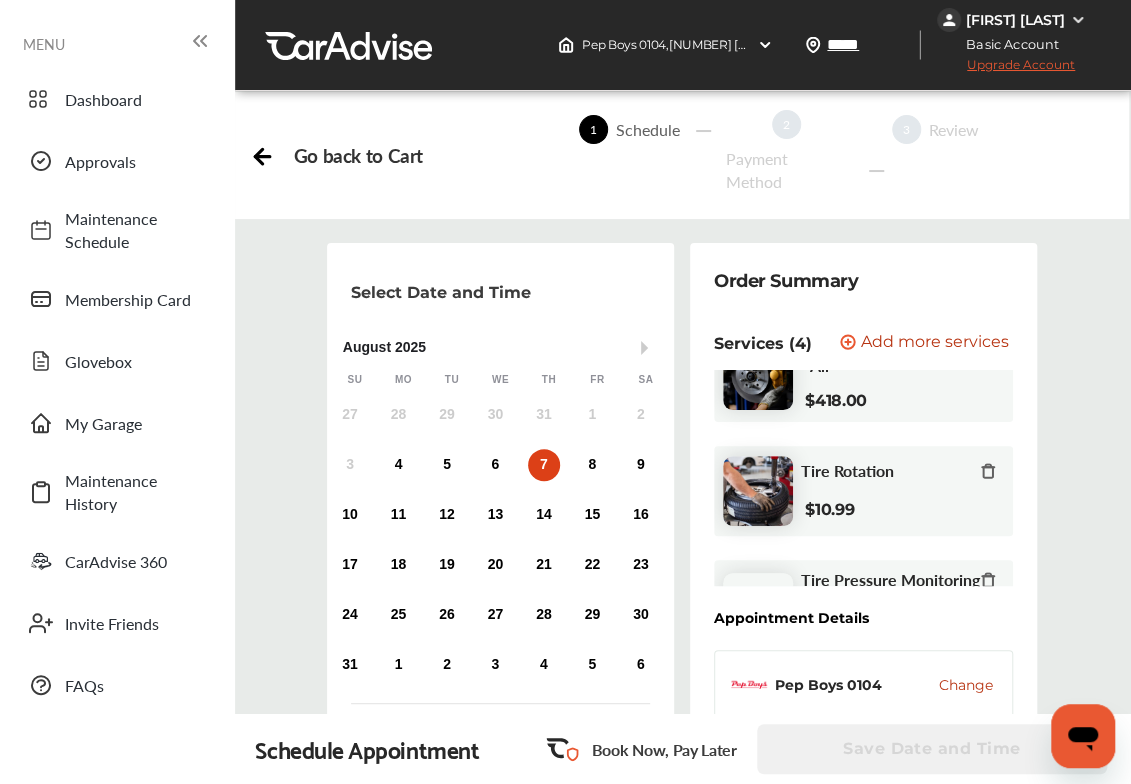 scroll, scrollTop: 200, scrollLeft: 0, axis: vertical 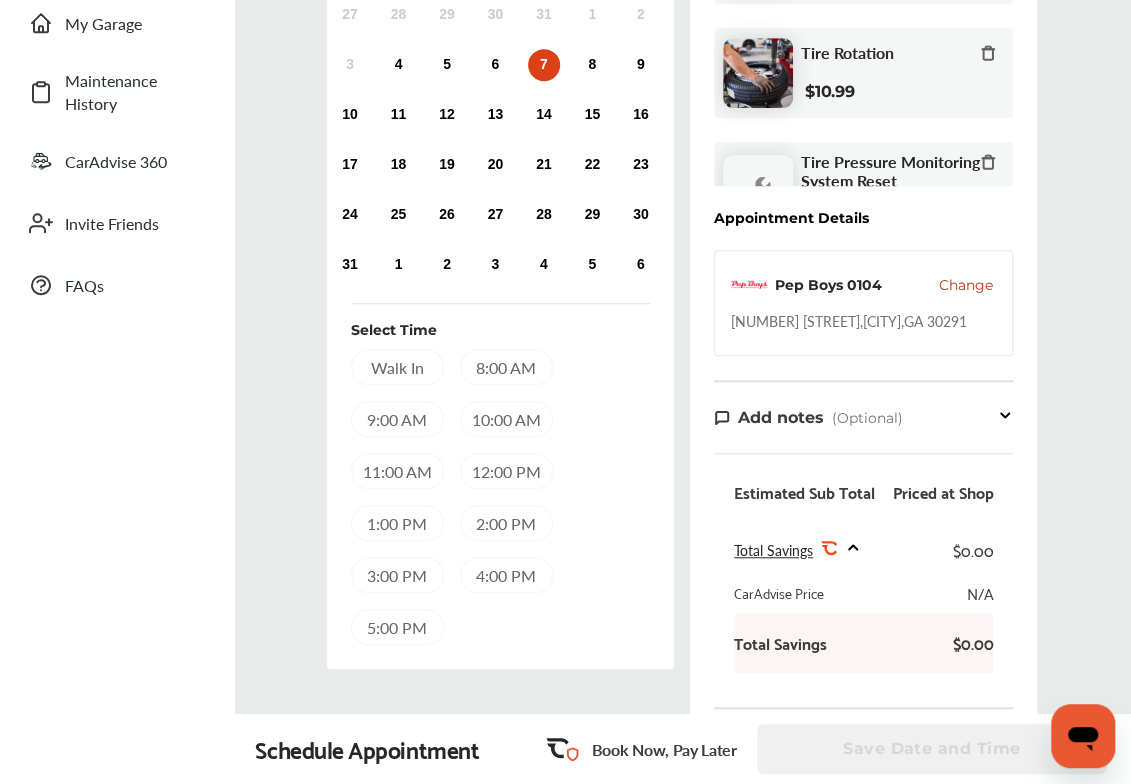 click on "8:00 AM" at bounding box center [506, 367] 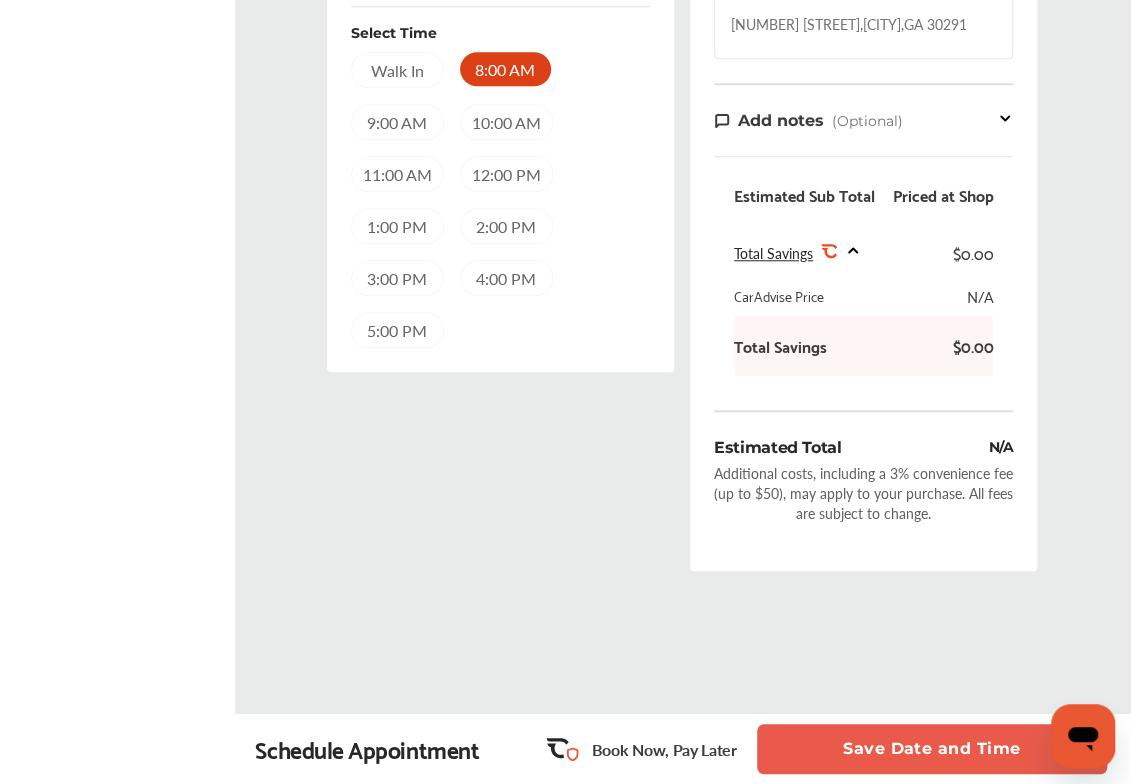 scroll, scrollTop: 700, scrollLeft: 0, axis: vertical 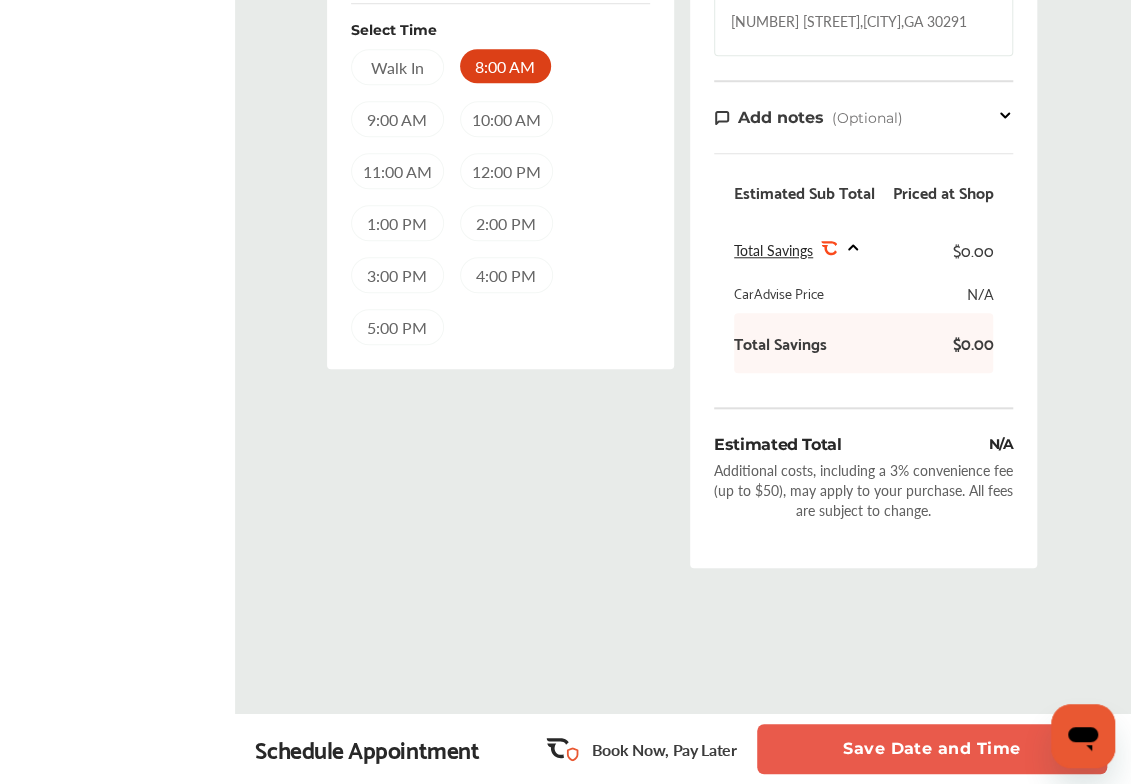 click on "Save Date and Time" at bounding box center [932, 749] 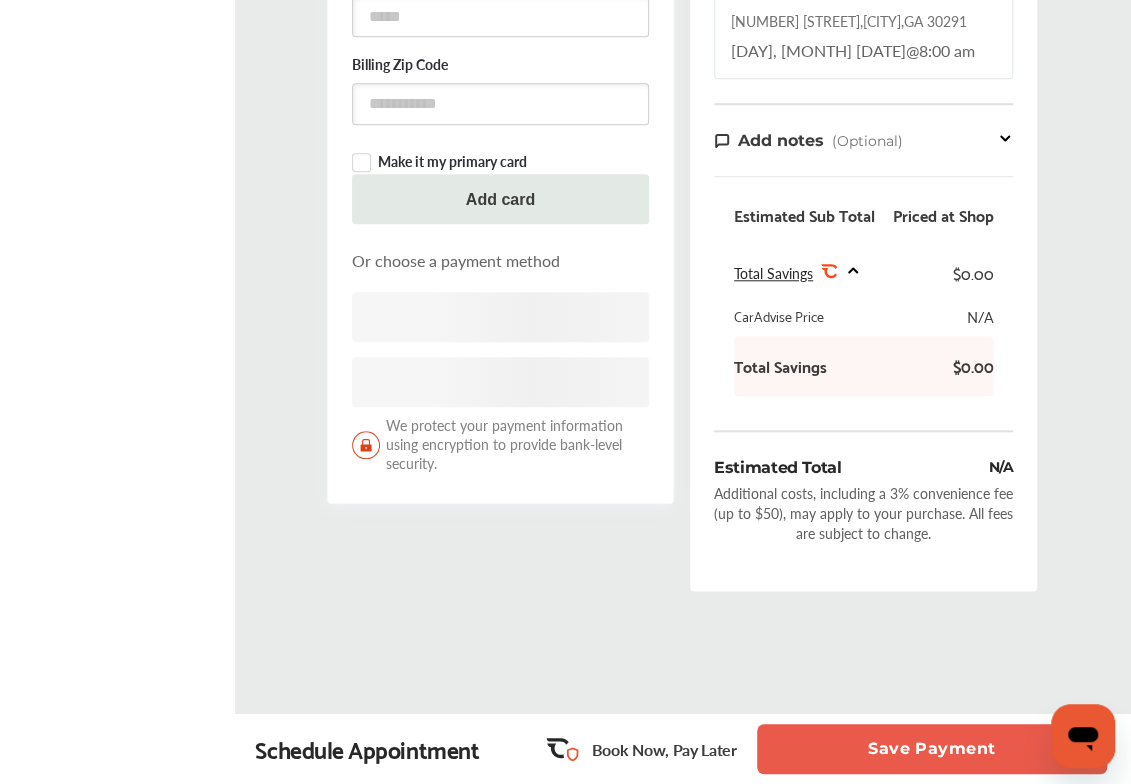 scroll, scrollTop: 0, scrollLeft: 0, axis: both 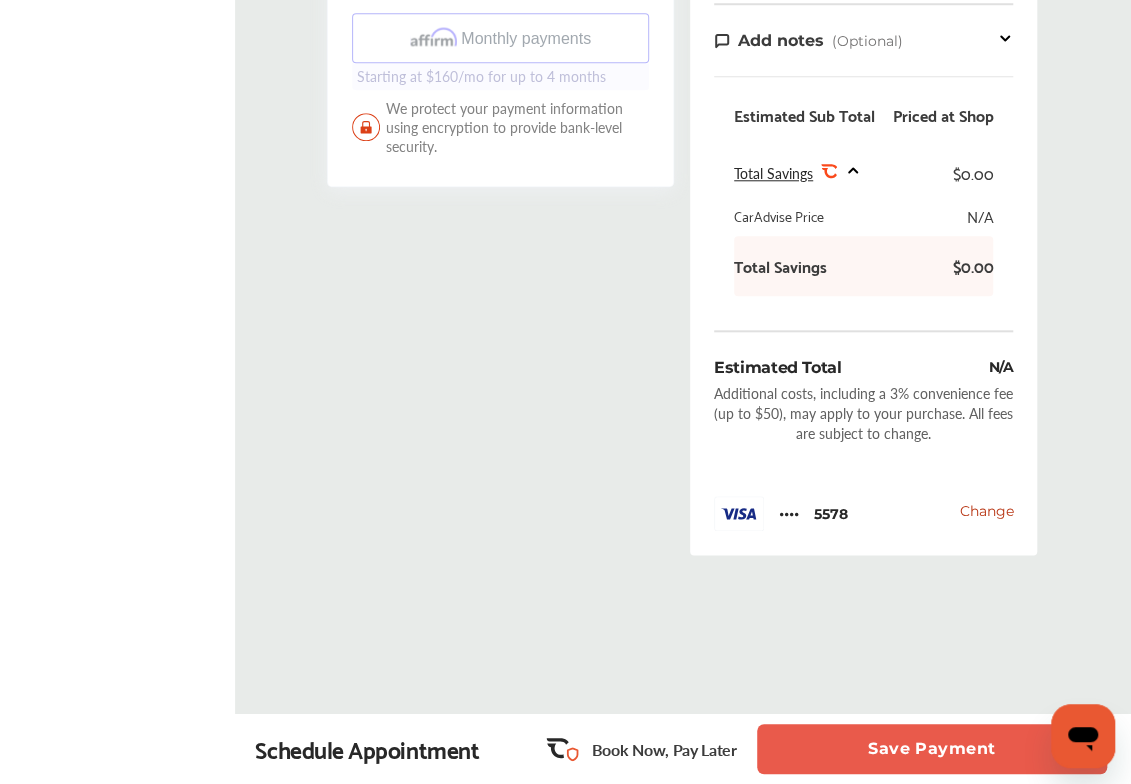 click on "Save Payment" at bounding box center [932, 749] 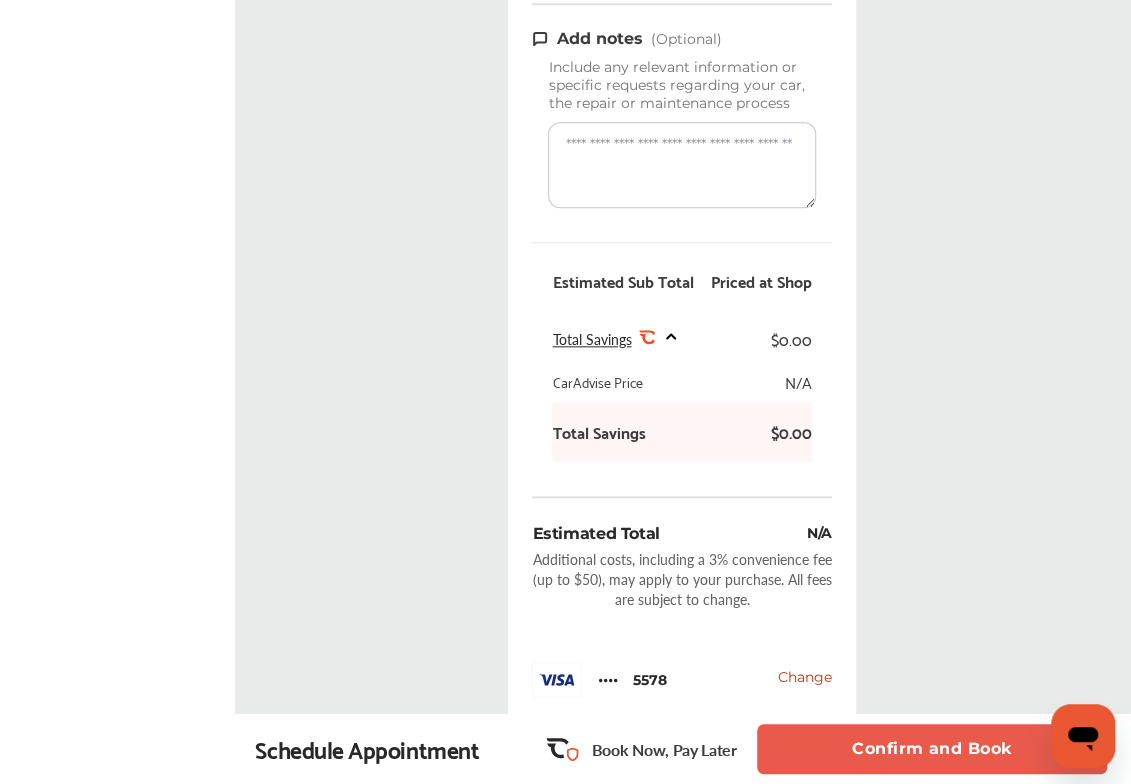 scroll, scrollTop: 0, scrollLeft: 0, axis: both 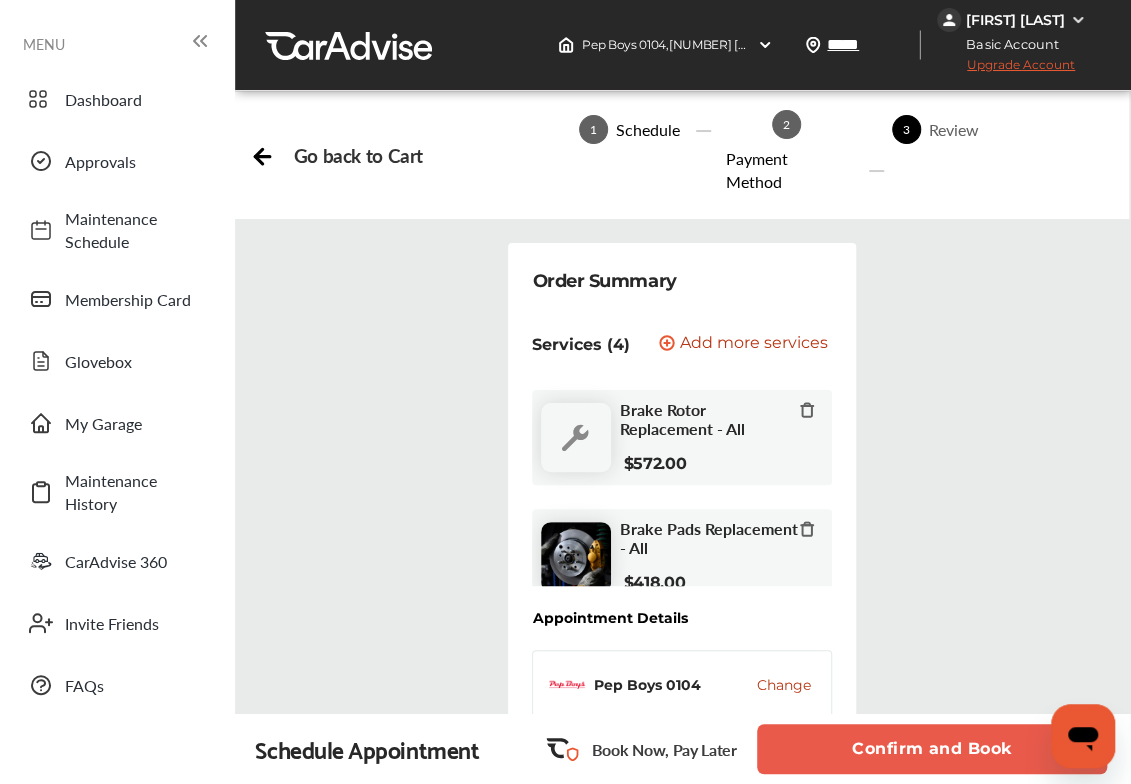 click on "Confirm and Book" at bounding box center [932, 749] 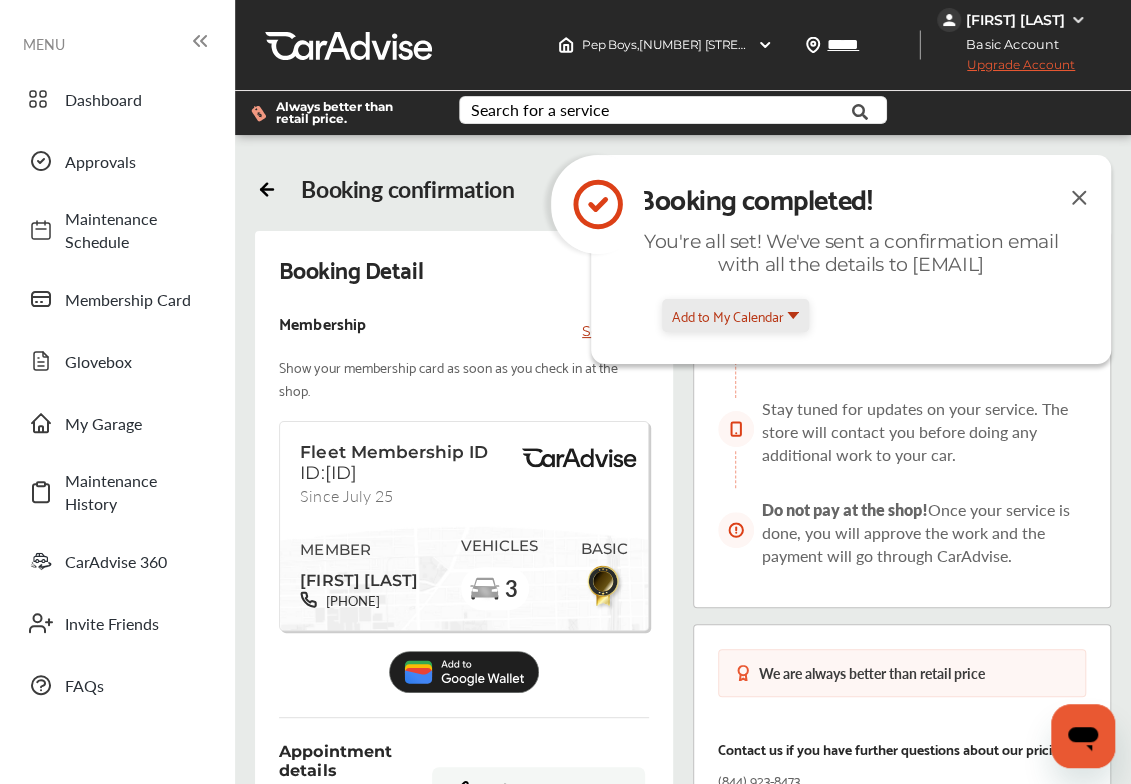 click on "Add to My Calendar" at bounding box center [728, 315] 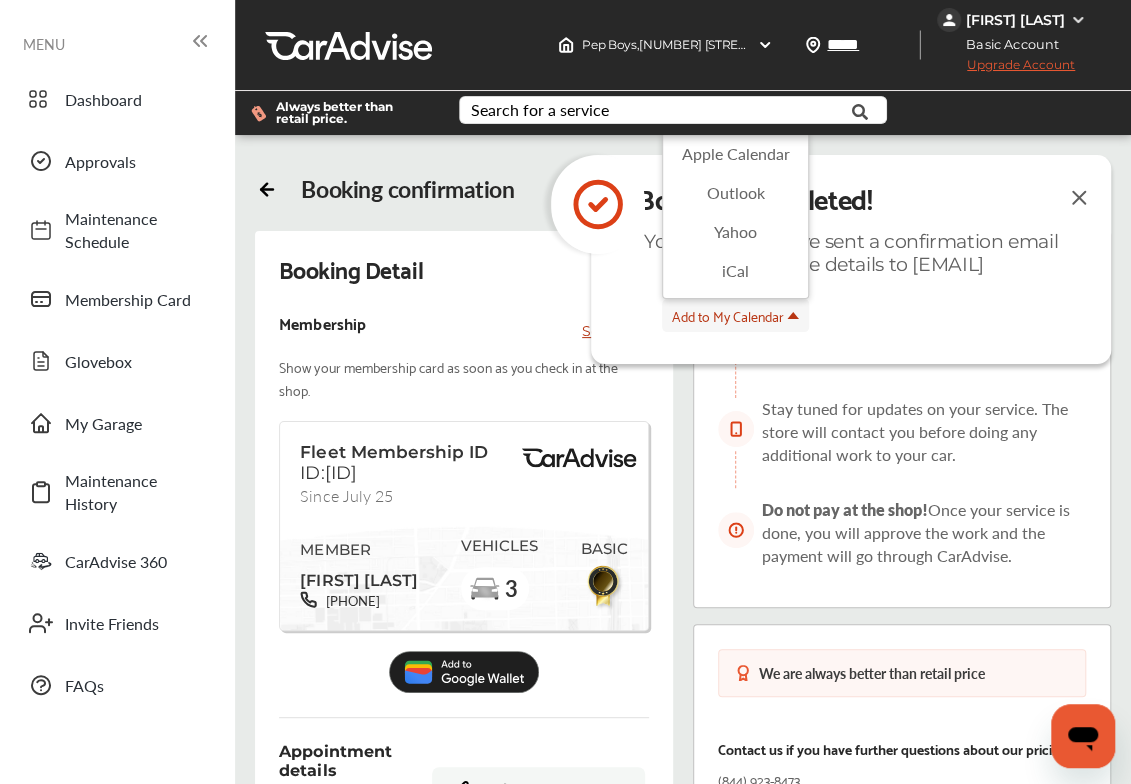click on "Outlook" at bounding box center (735, 192) 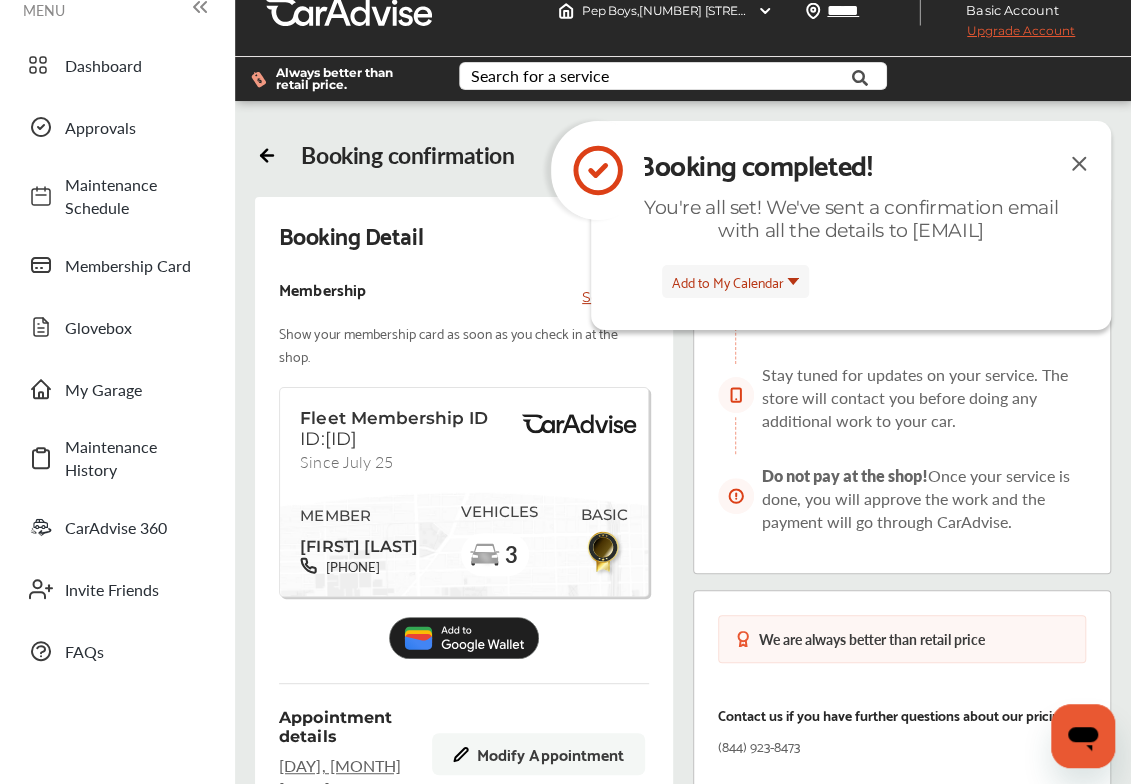 scroll, scrollTop: 0, scrollLeft: 0, axis: both 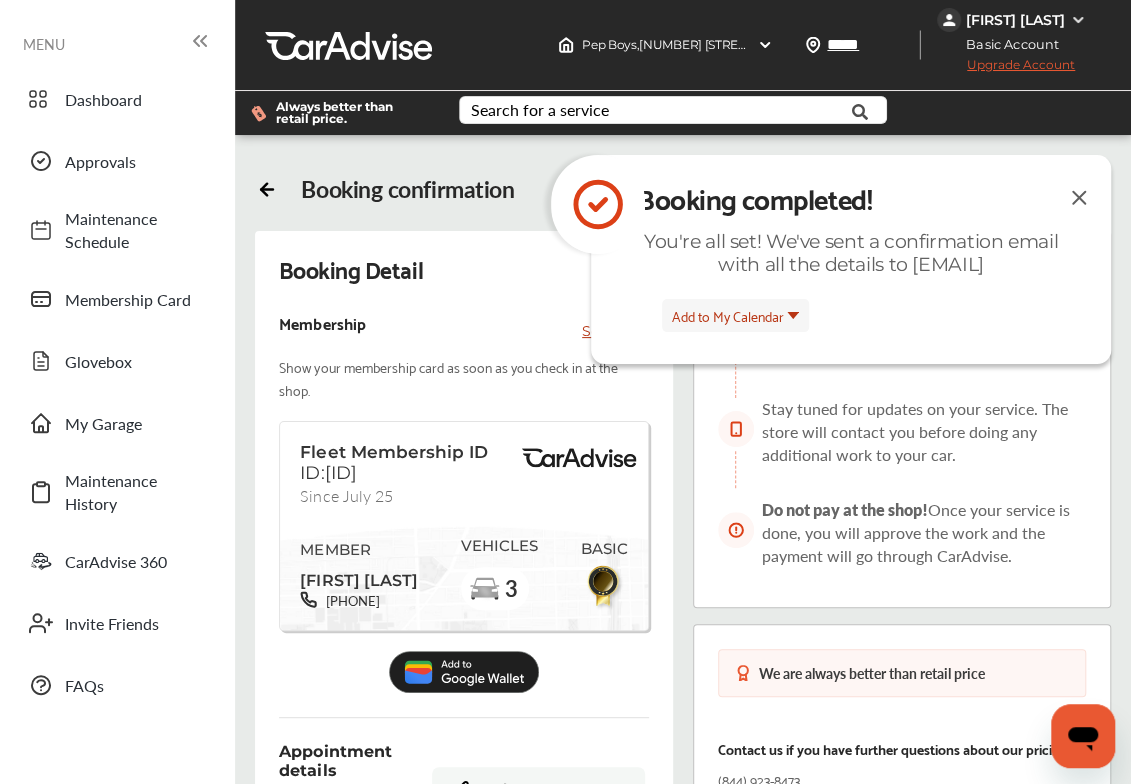 click on "Upgrade Account" at bounding box center [1006, 69] 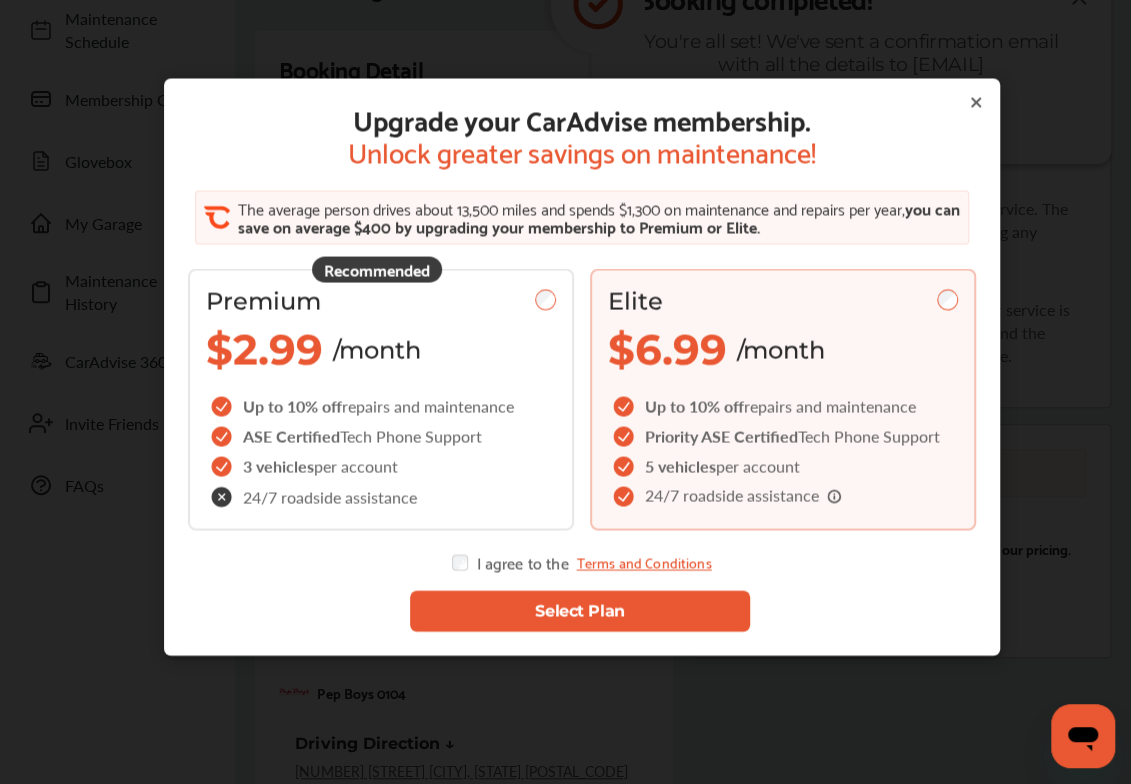 click on "Select Plan" at bounding box center [579, 611] 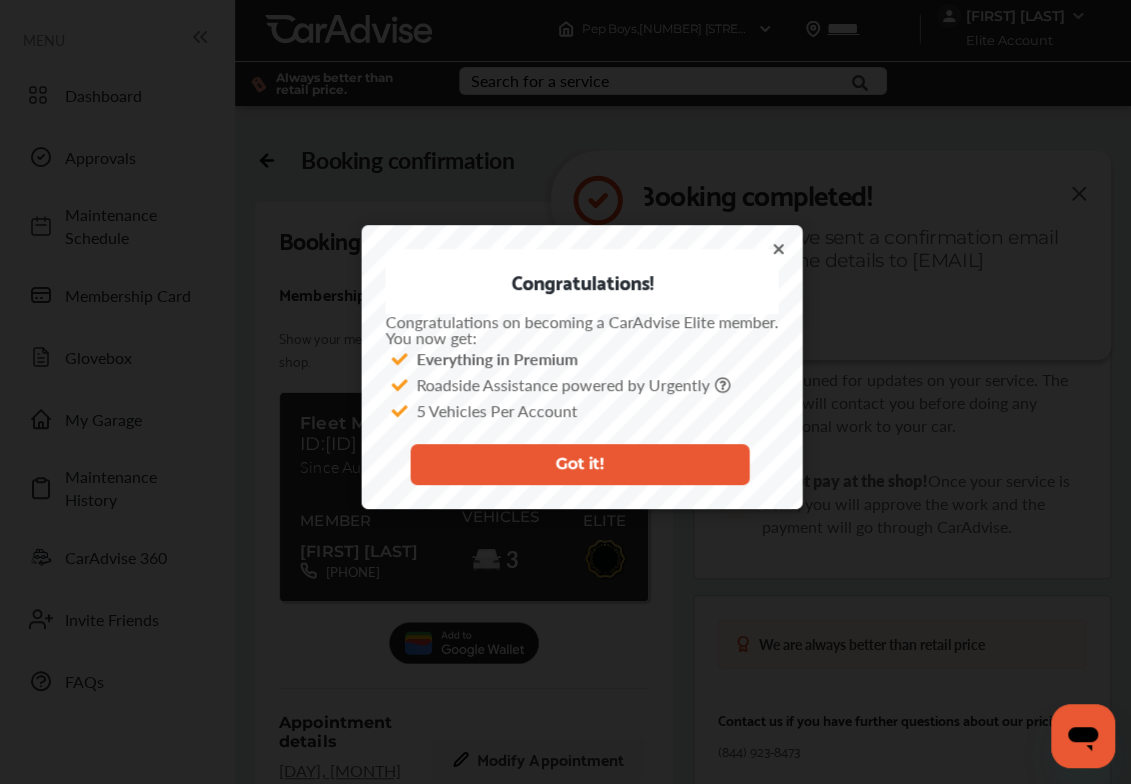 scroll, scrollTop: 200, scrollLeft: 0, axis: vertical 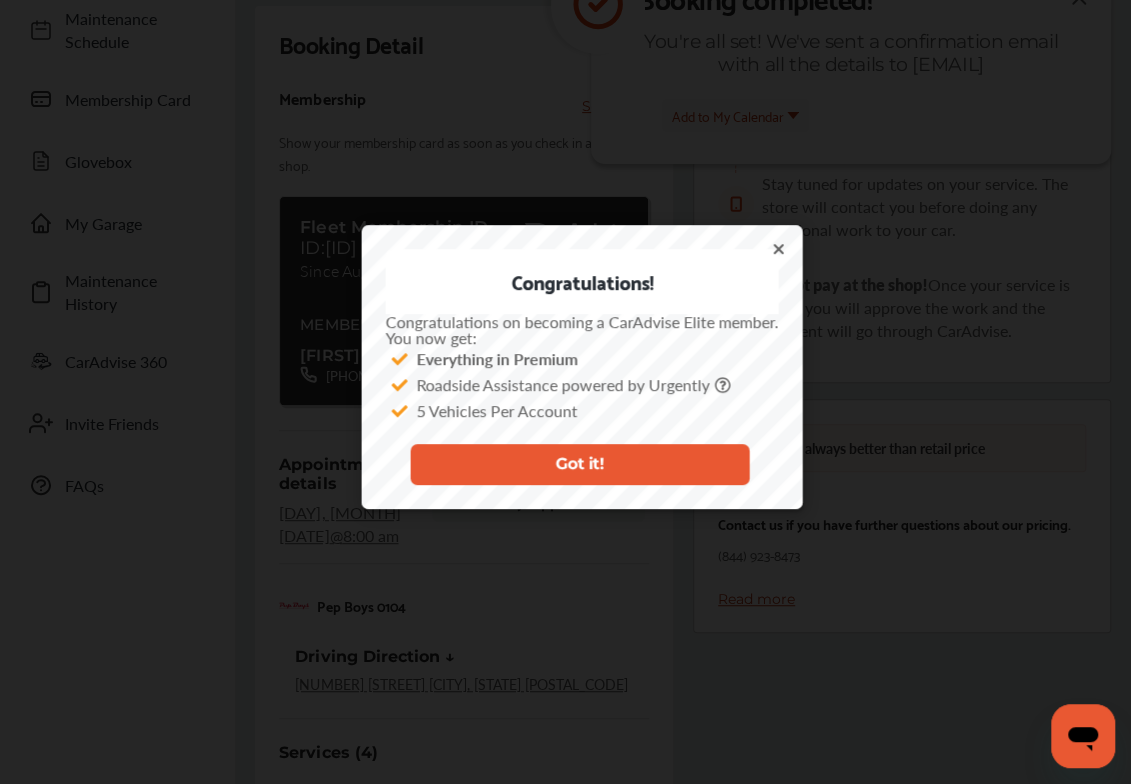 click on "Got it!" at bounding box center [579, 464] 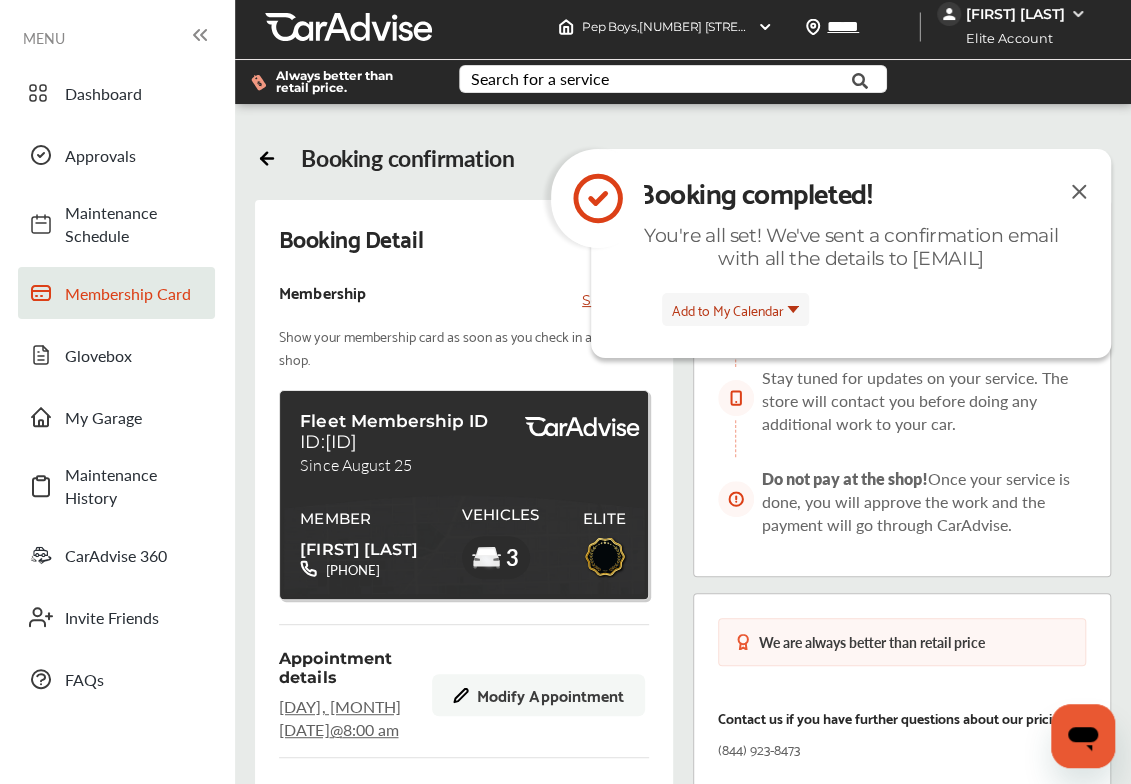 scroll, scrollTop: 0, scrollLeft: 0, axis: both 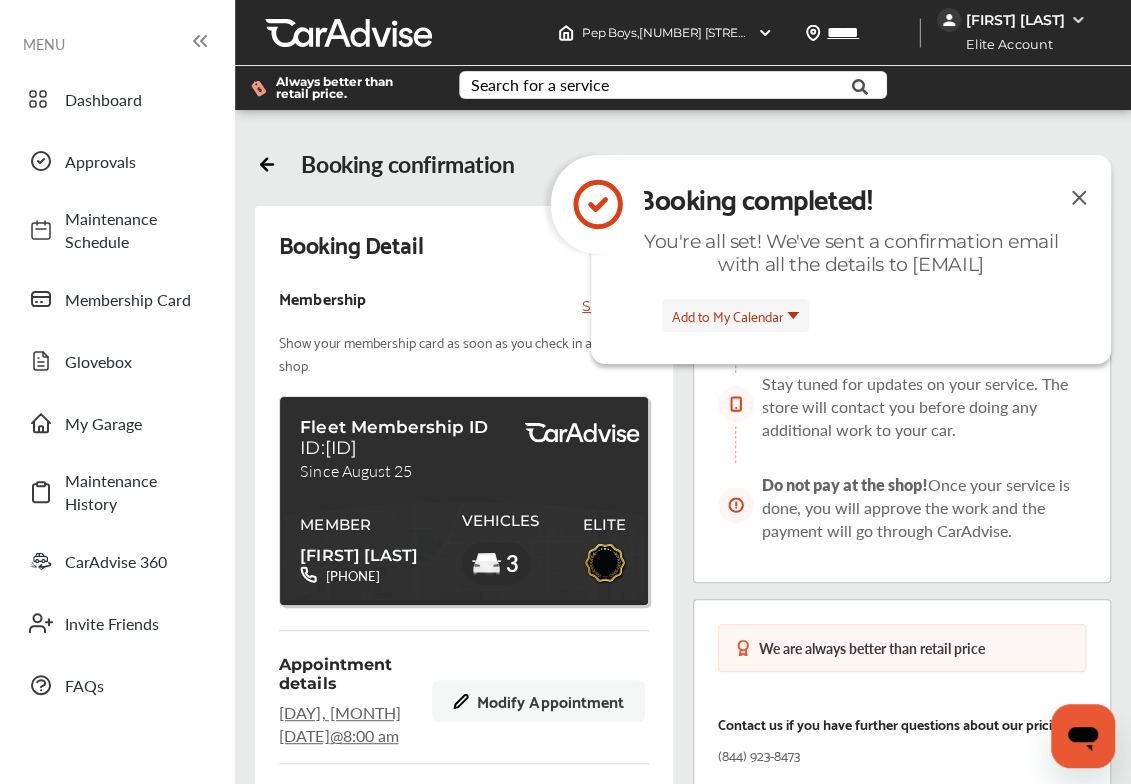 click at bounding box center [1078, 20] 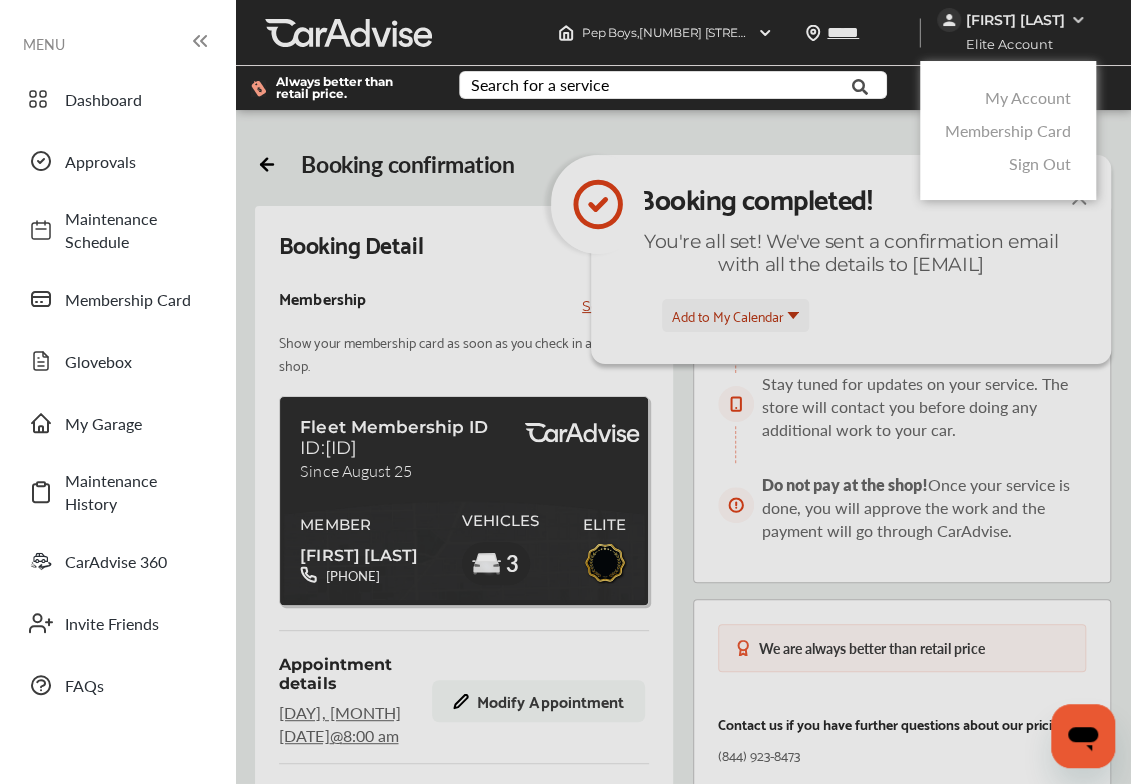 click on "My Account" at bounding box center (1028, 97) 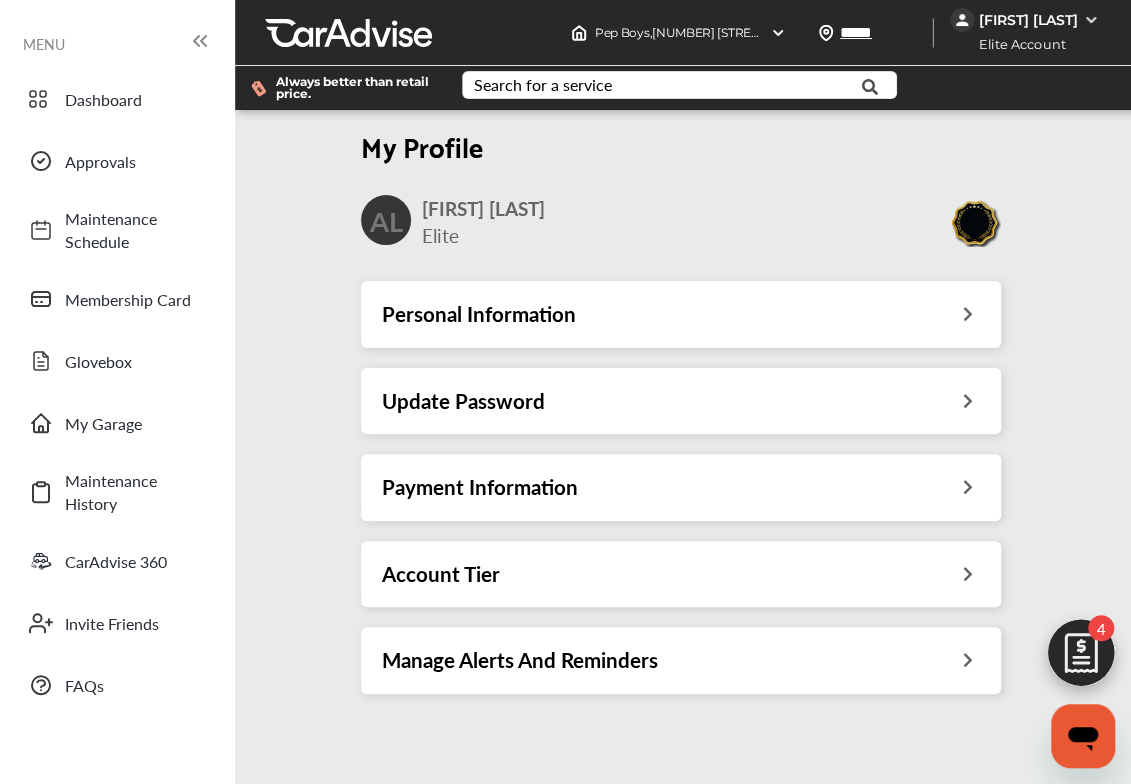 scroll, scrollTop: 261, scrollLeft: 0, axis: vertical 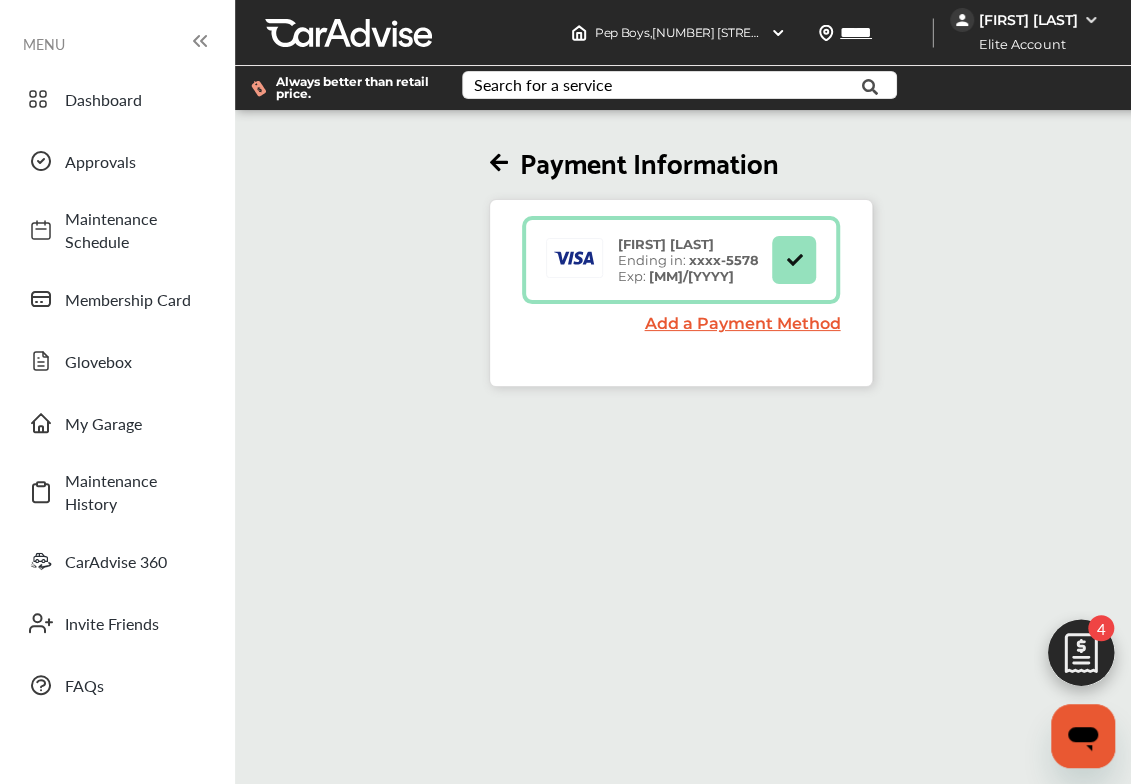 click on "Payment Information
[FIRST] [LAST] Ending in:   xxxx- [NUMBER] Exp:   [MM]/[YYYY] Add a Payment Method" at bounding box center (681, 250) 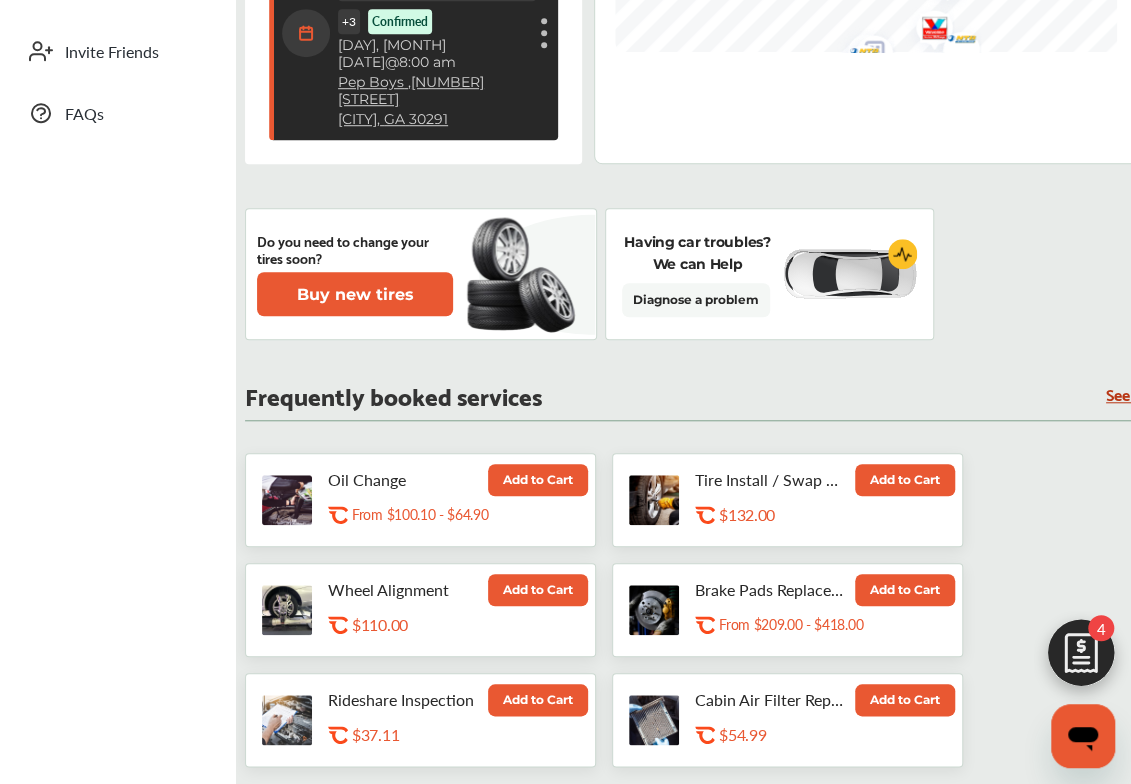 scroll, scrollTop: 600, scrollLeft: 0, axis: vertical 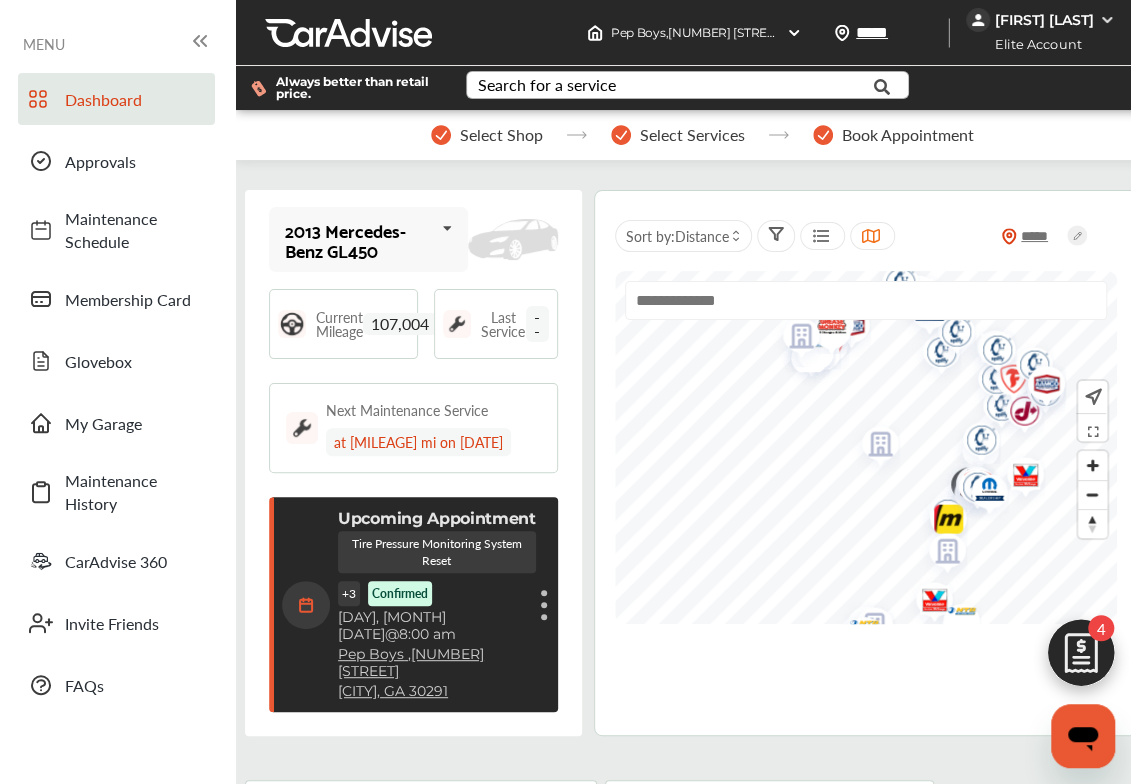 click on "Search for a service" at bounding box center (547, 85) 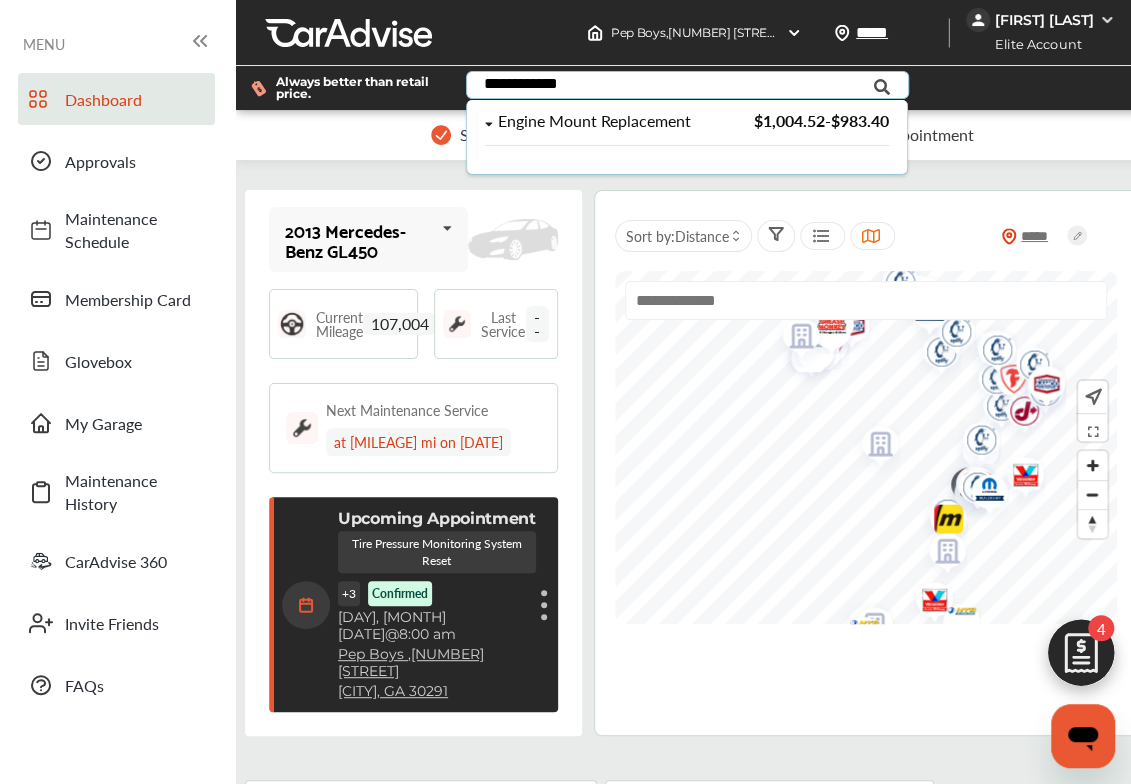 type on "**********" 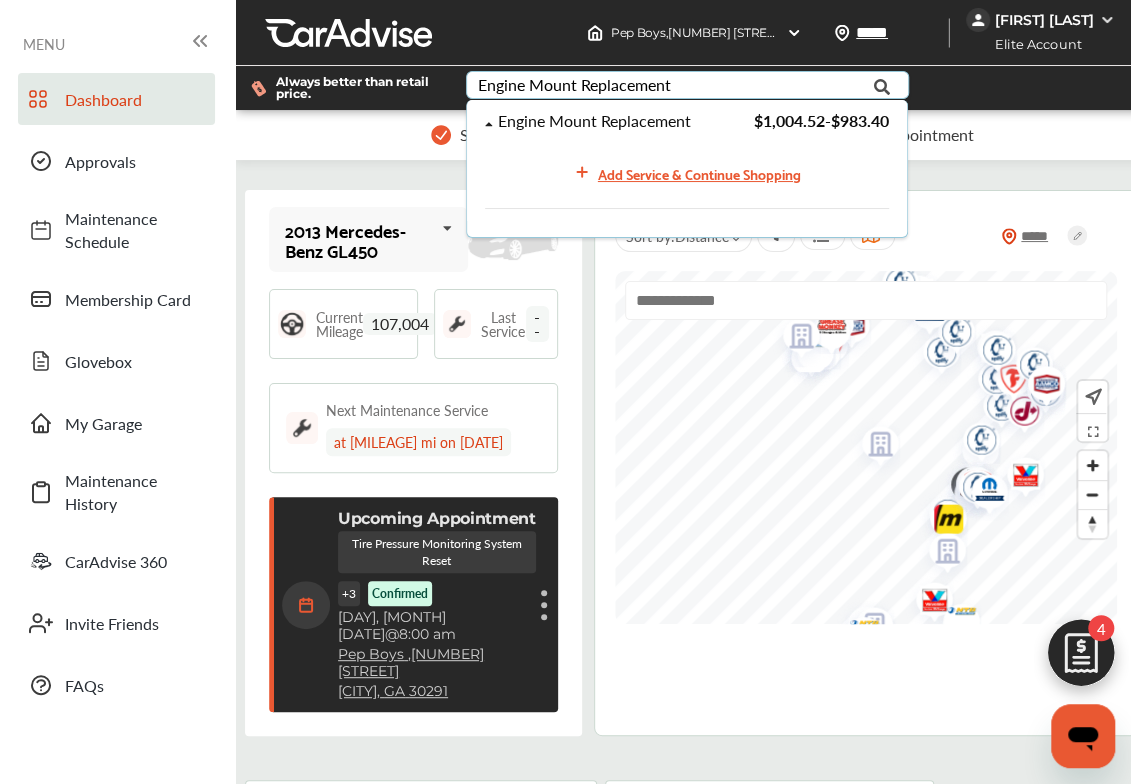 click at bounding box center (1052, 88) 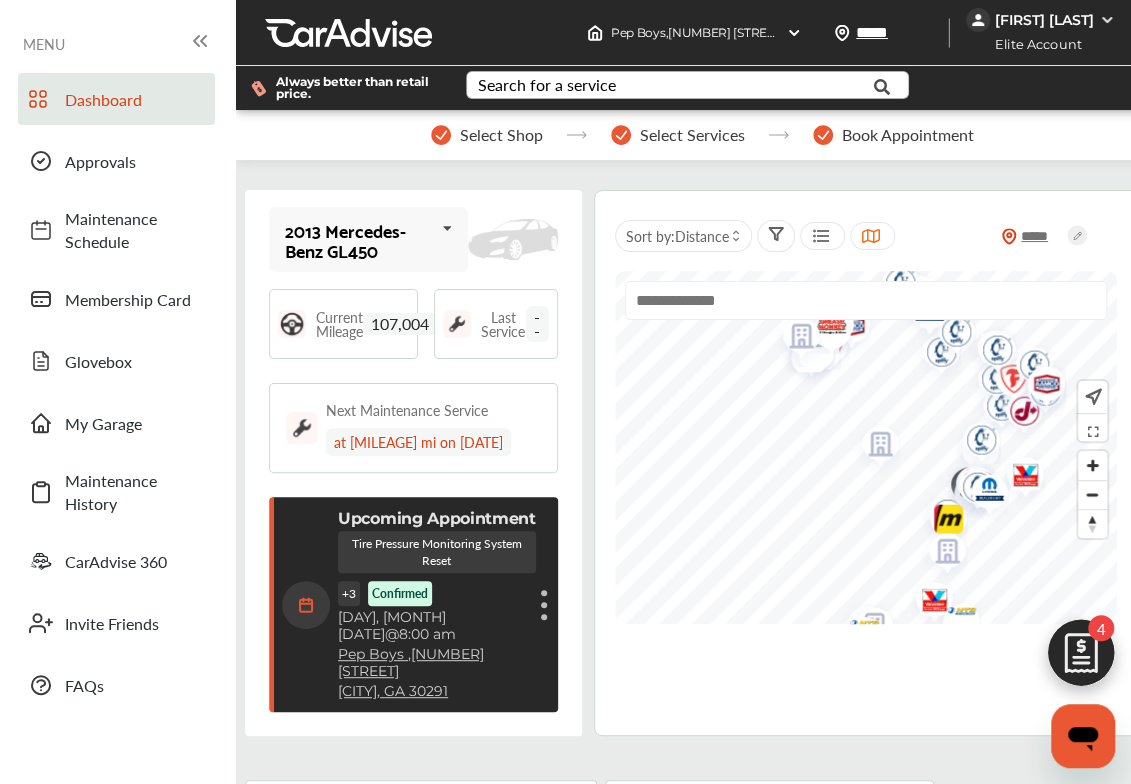 click on "Search for a service" at bounding box center [547, 85] 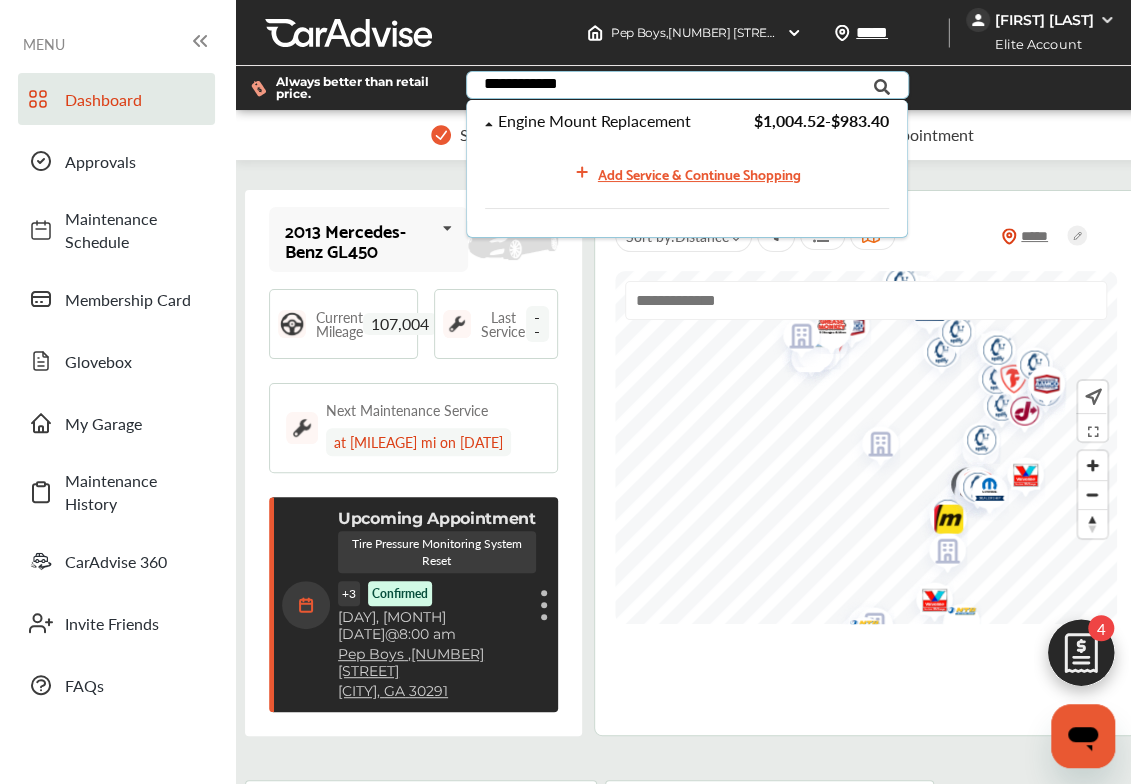 type on "**********" 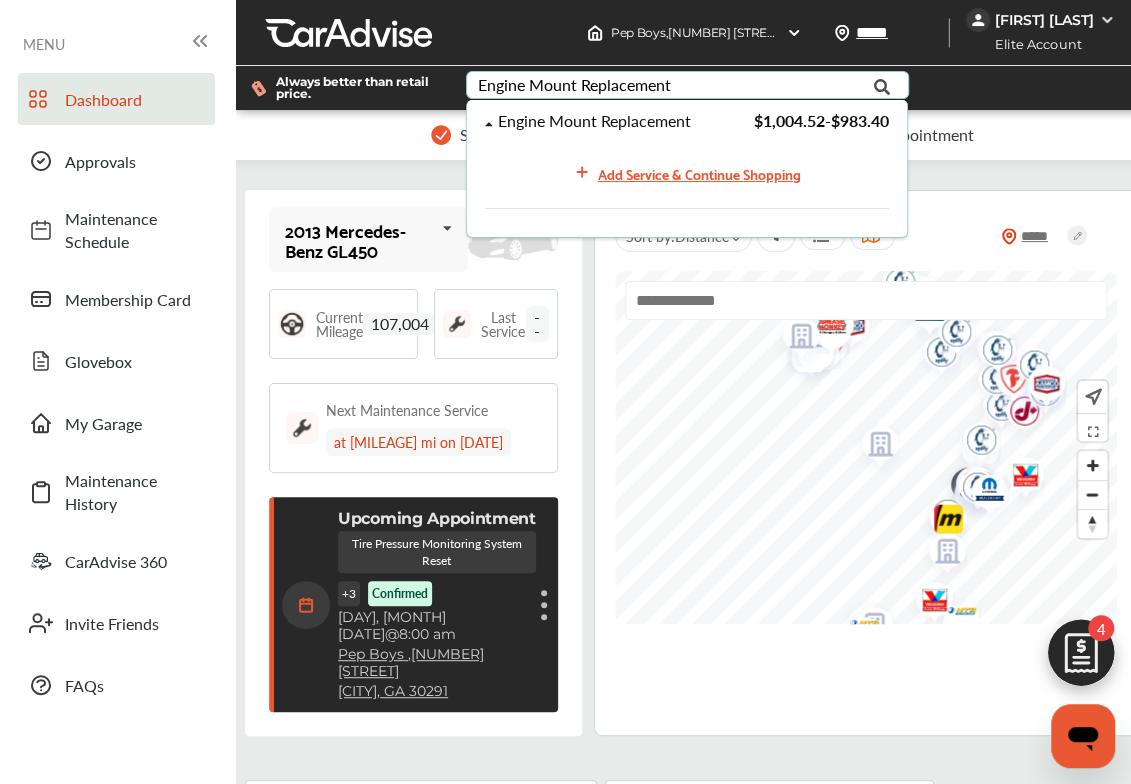 click 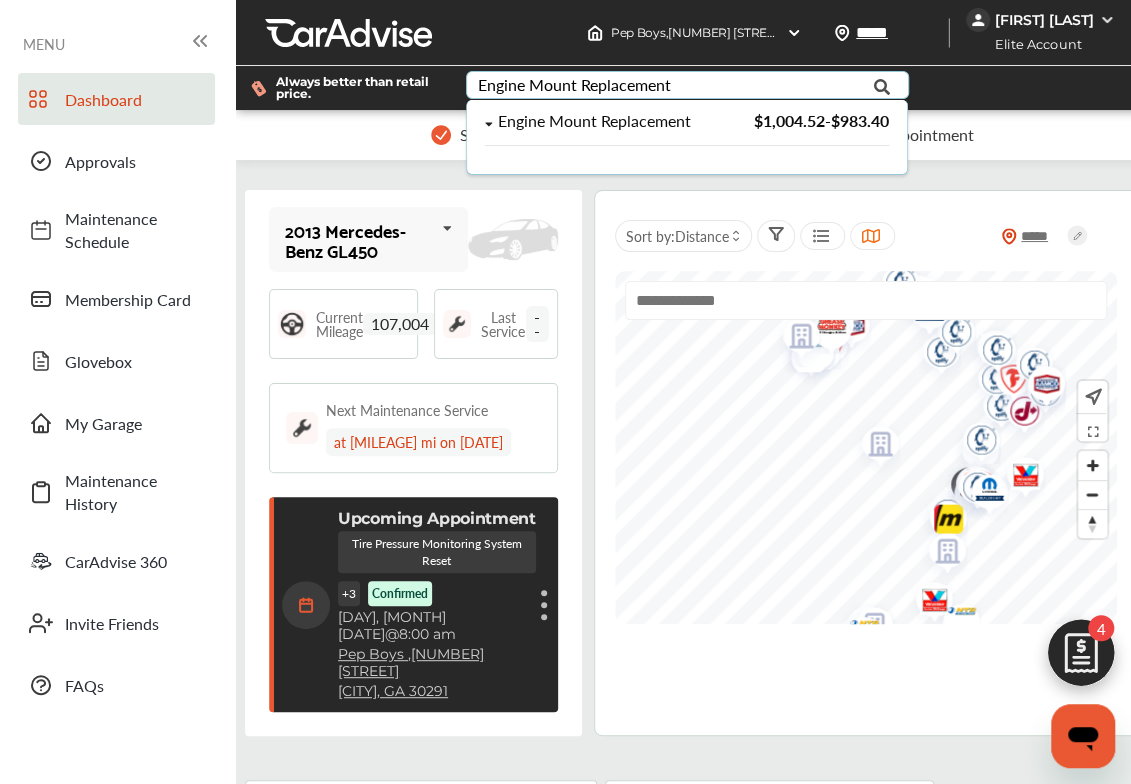 click 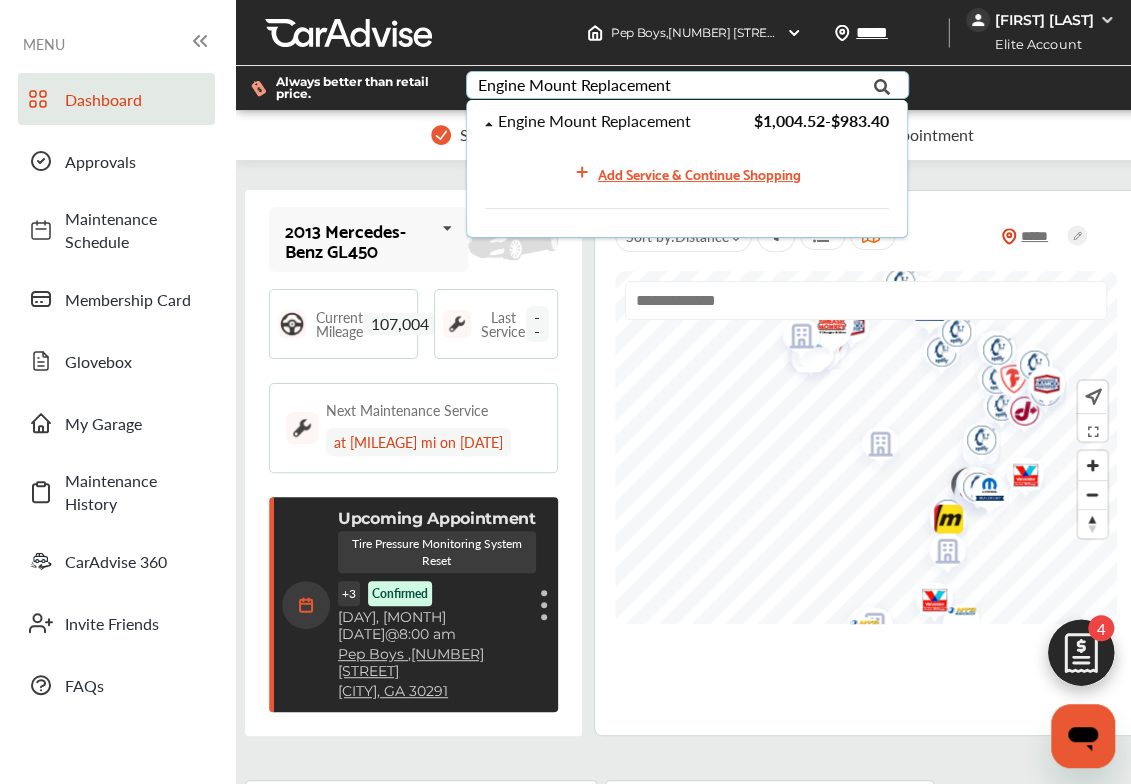click on "$1,004.52  -  $983.40" at bounding box center [821, 120] 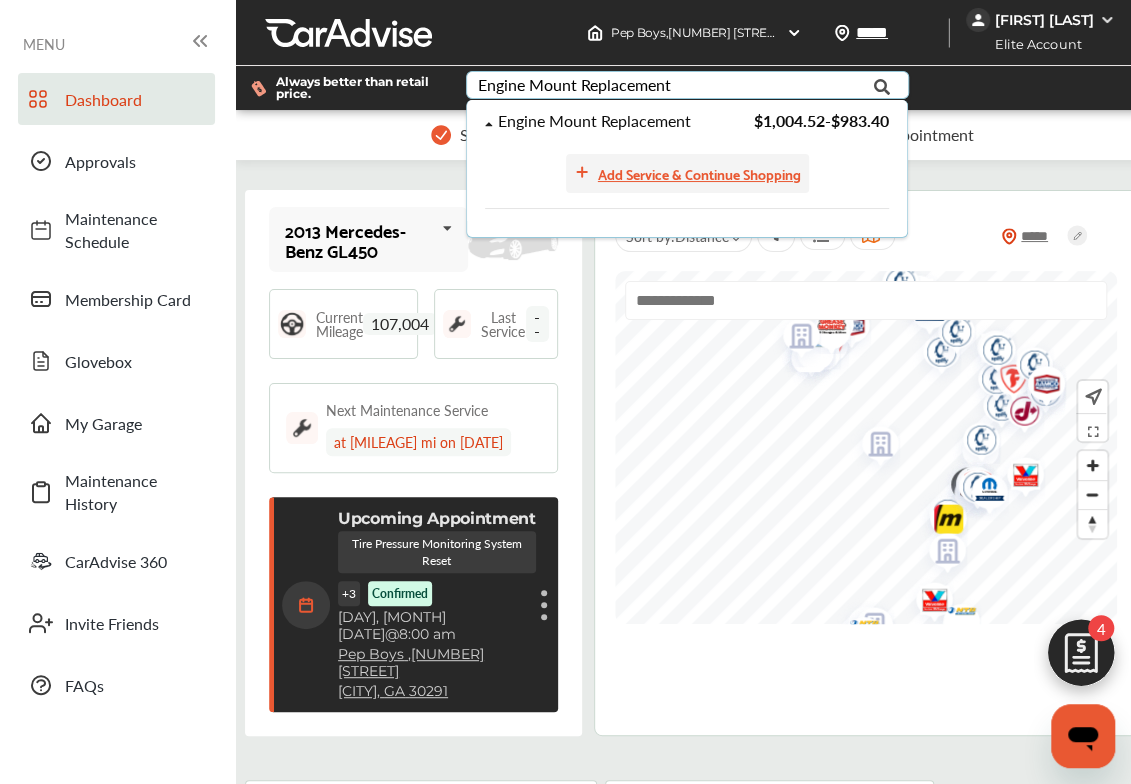 click on "Add Service & Continue Shopping" at bounding box center [699, 173] 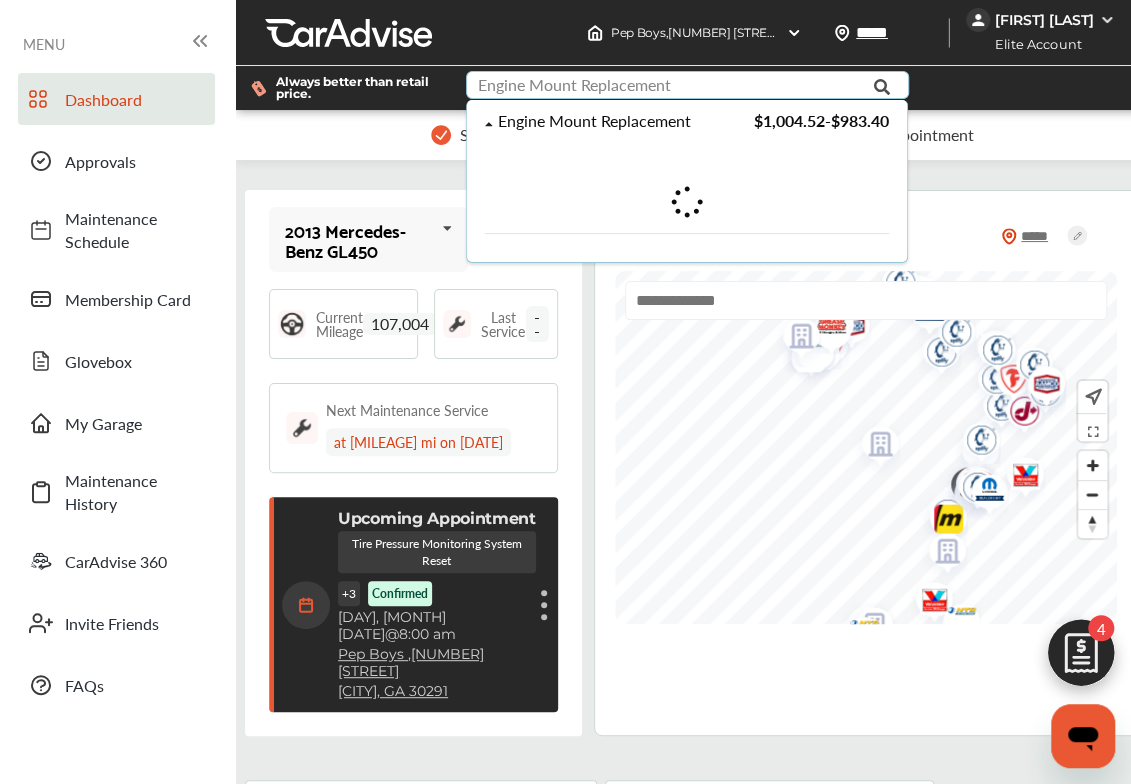 scroll, scrollTop: 0, scrollLeft: 0, axis: both 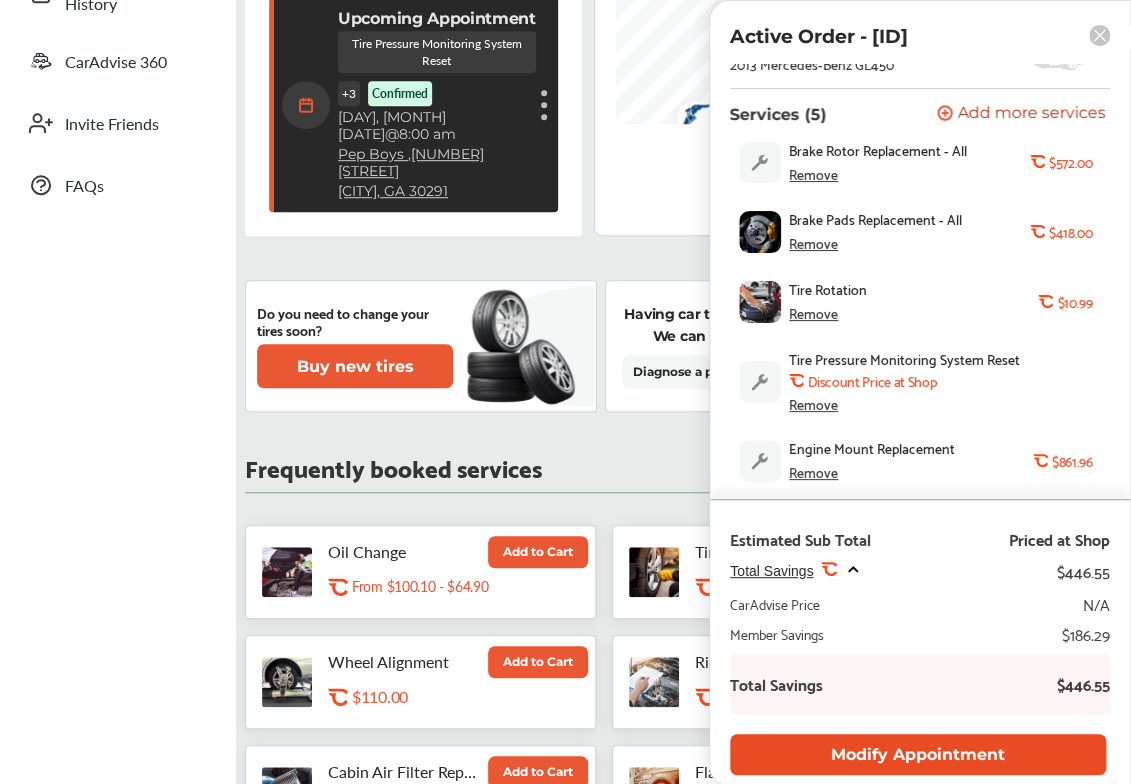 click on "Modify Appointment" at bounding box center (918, 754) 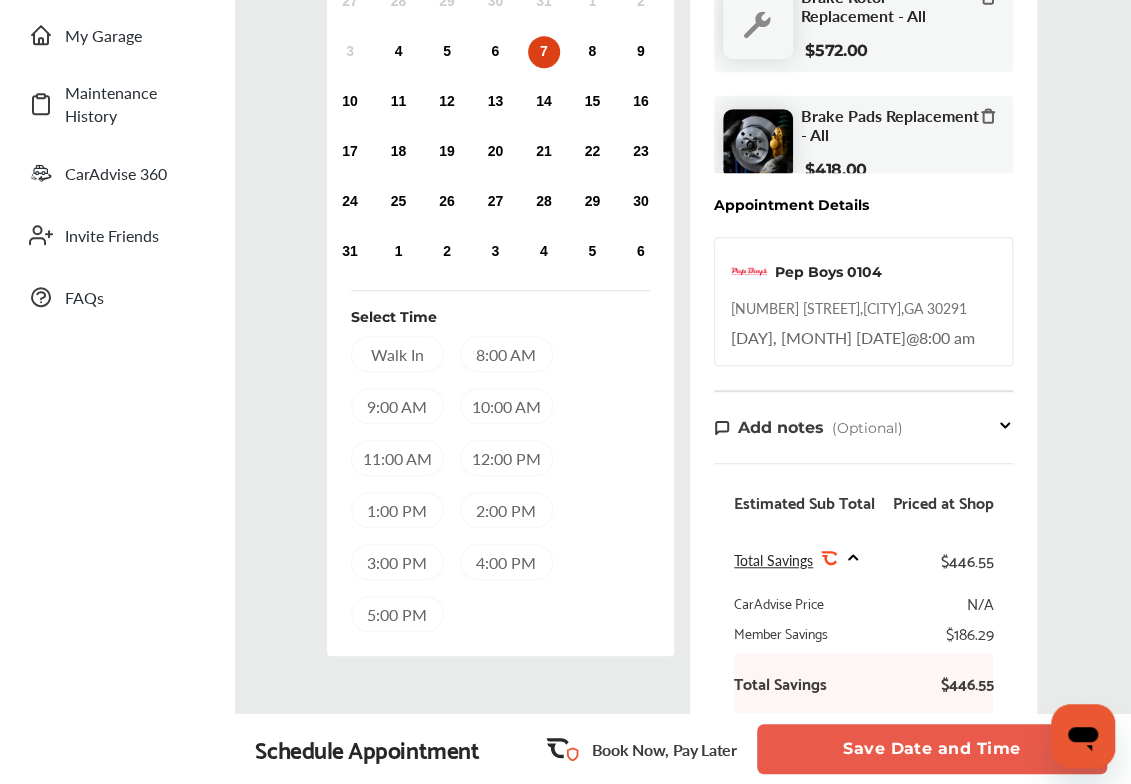scroll, scrollTop: 400, scrollLeft: 0, axis: vertical 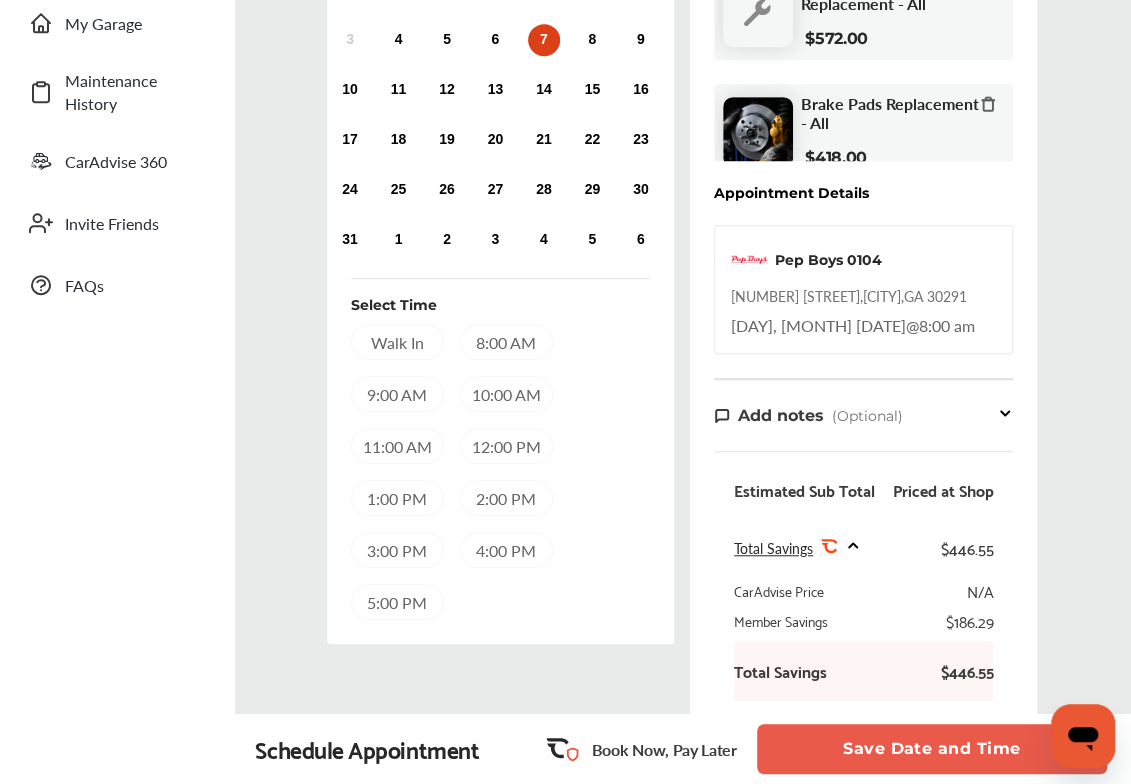 click on "7" at bounding box center [544, 40] 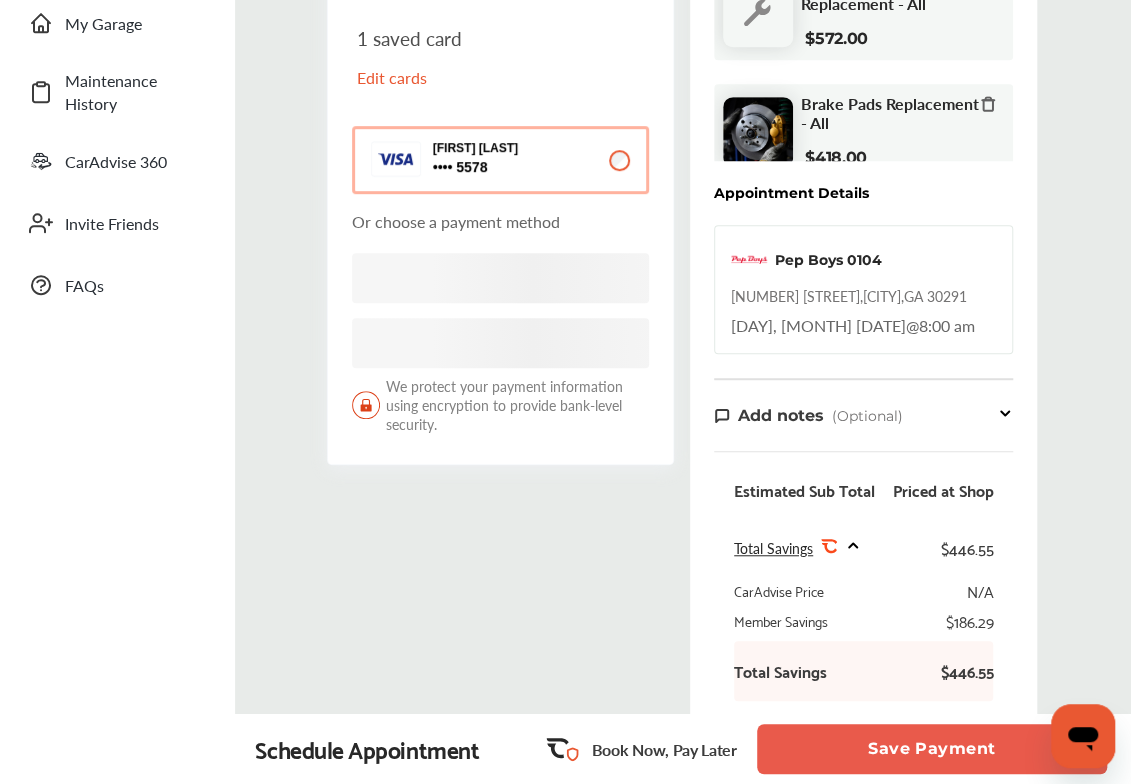 scroll, scrollTop: 0, scrollLeft: 0, axis: both 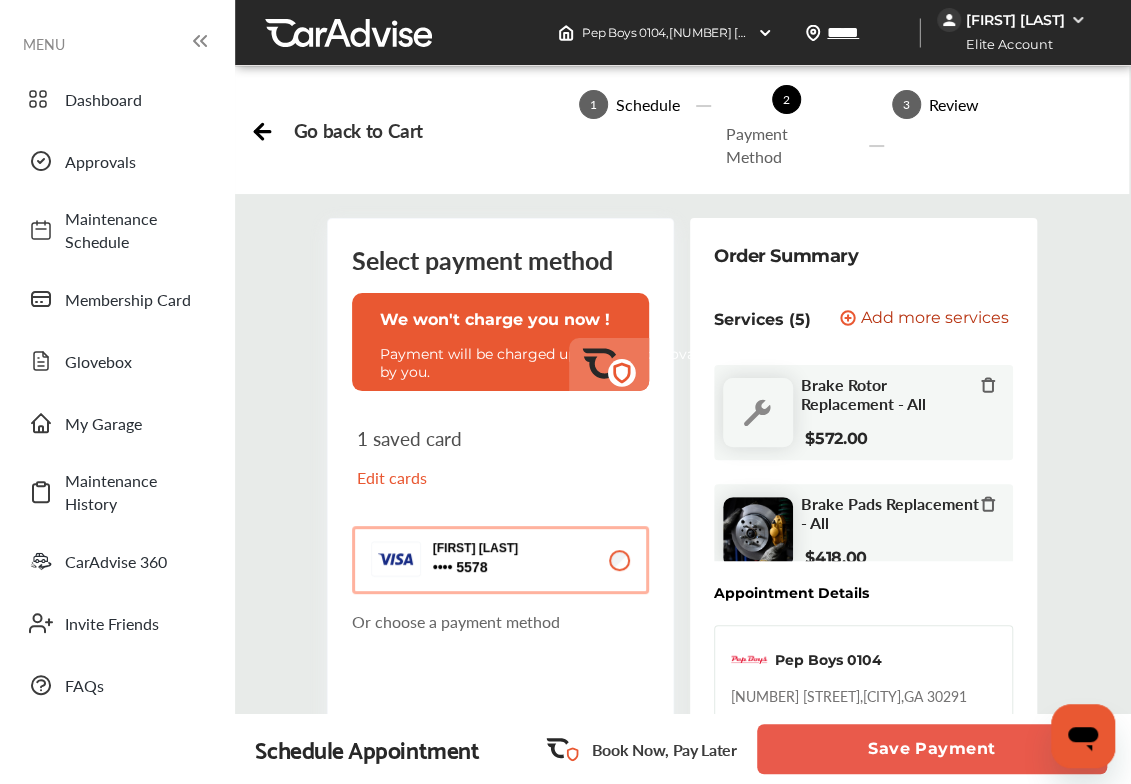 click on "Save Payment" at bounding box center [932, 749] 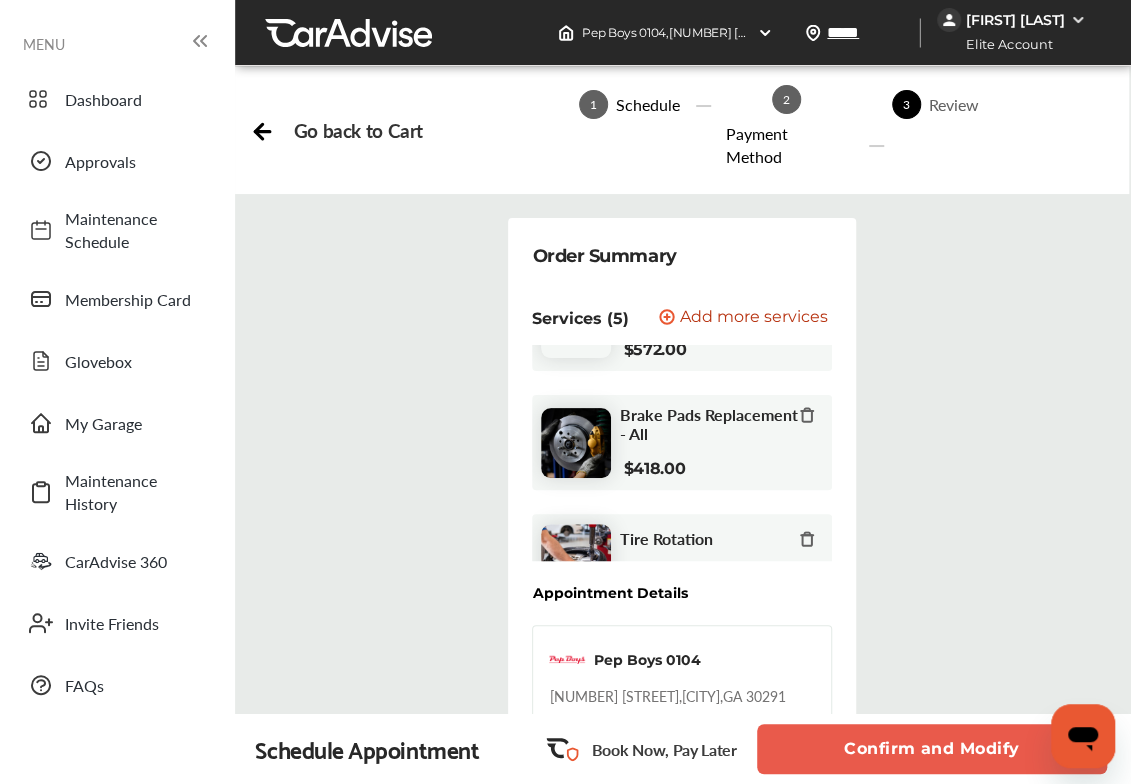 scroll, scrollTop: 200, scrollLeft: 0, axis: vertical 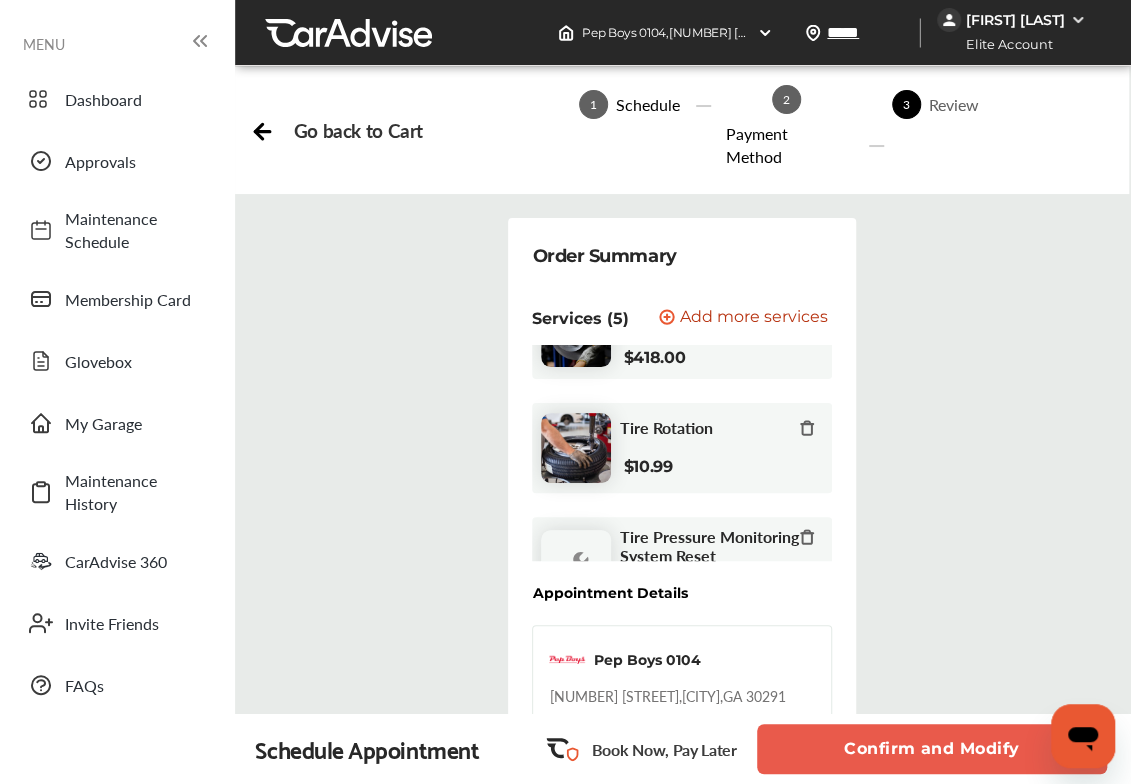 click on "Confirm and Modify" at bounding box center (932, 749) 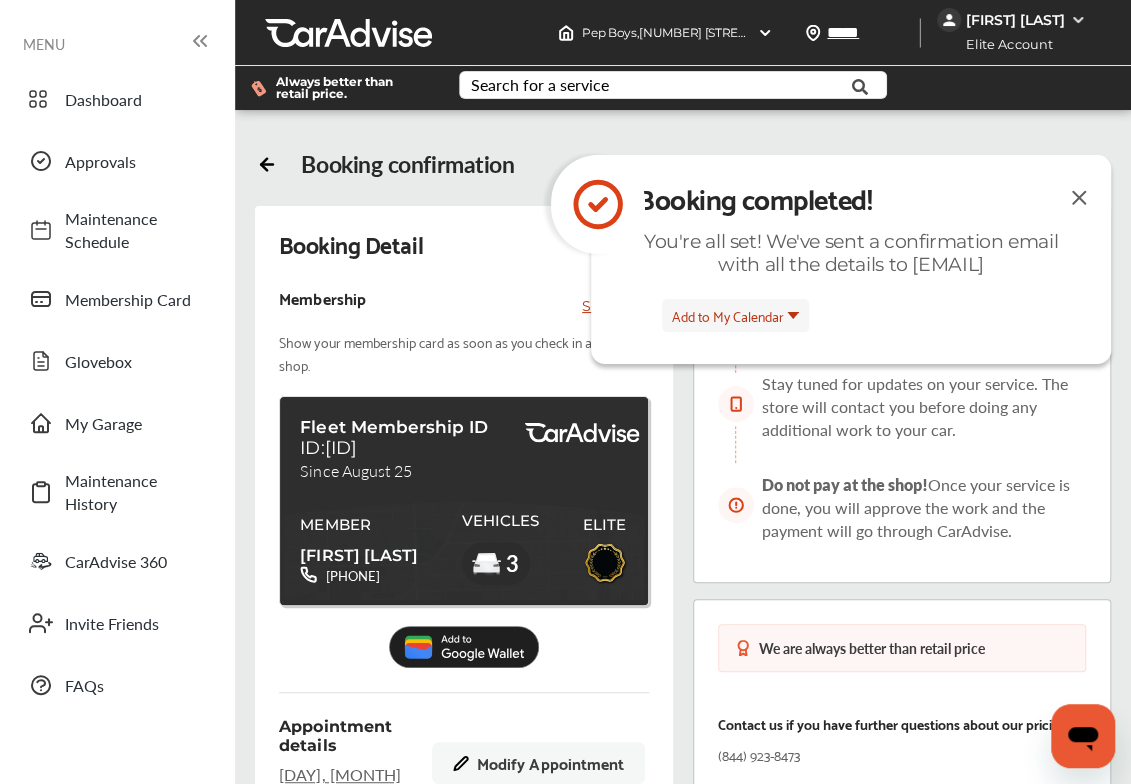 click at bounding box center (1079, 197) 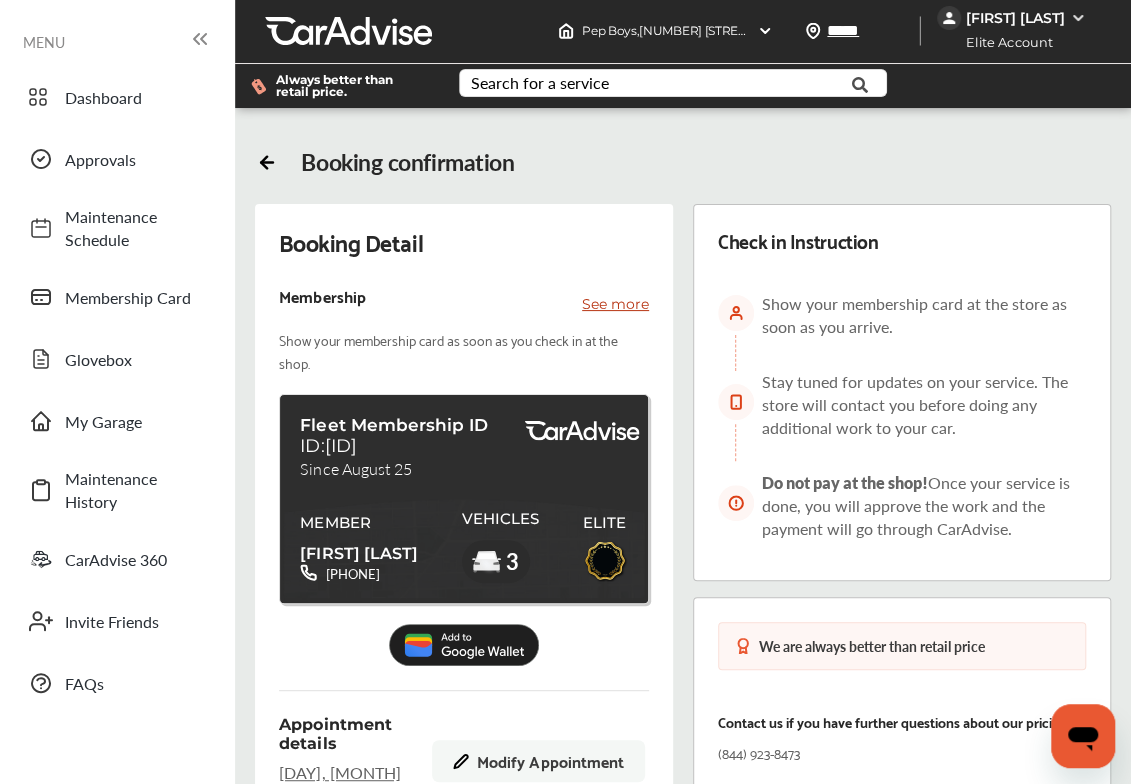 scroll, scrollTop: 0, scrollLeft: 0, axis: both 